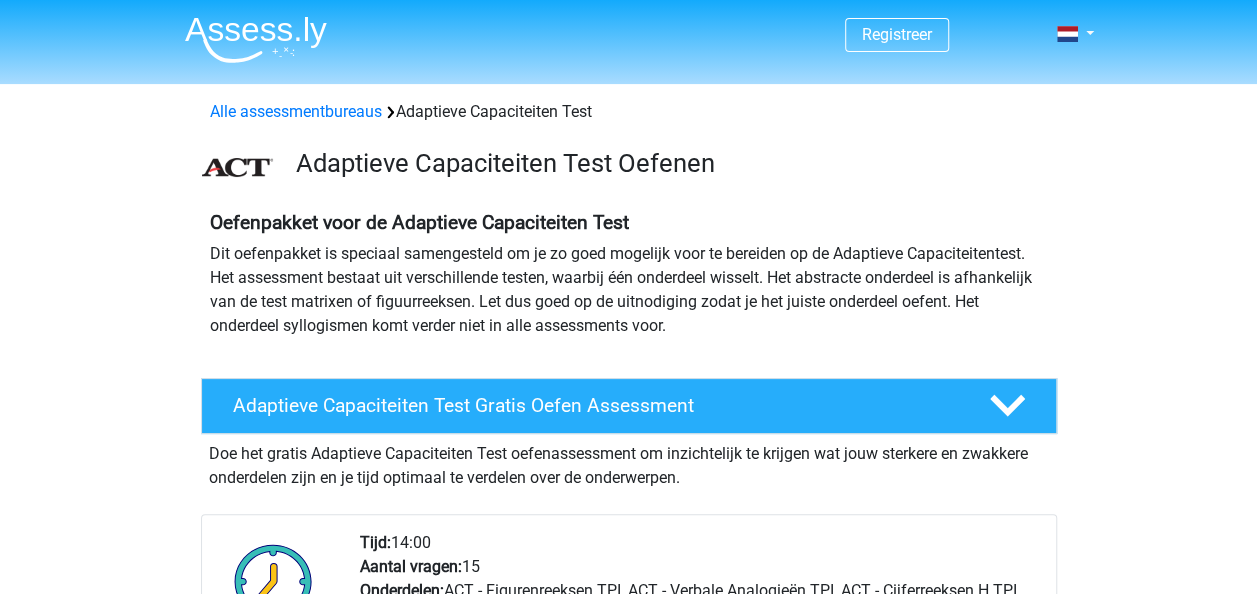 scroll, scrollTop: 300, scrollLeft: 0, axis: vertical 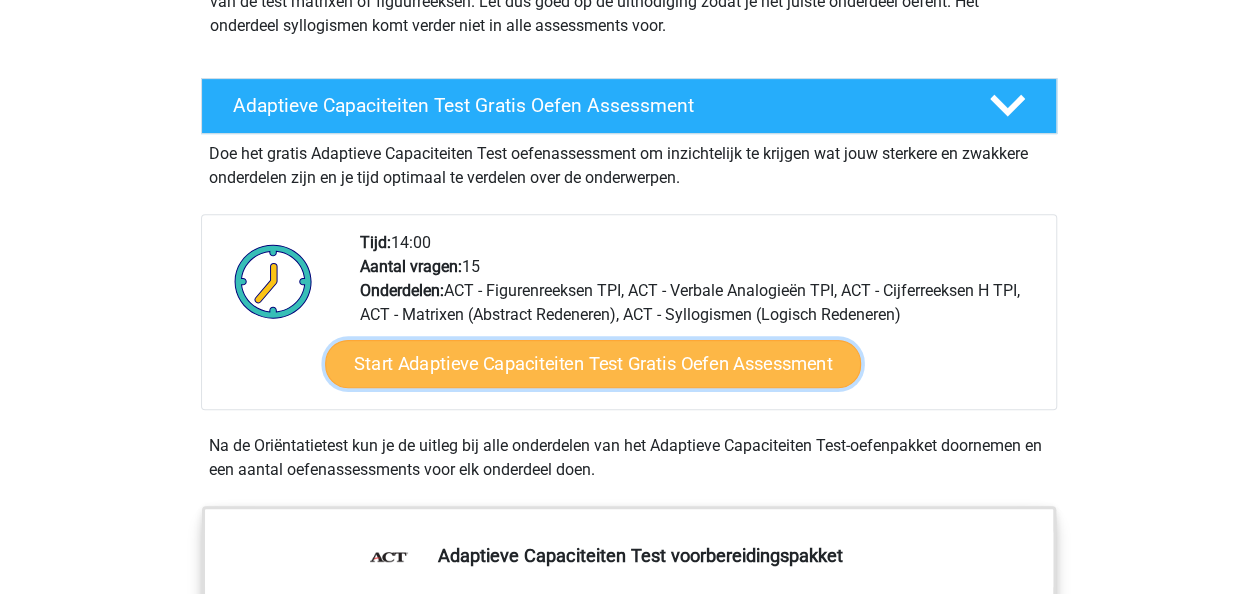 click on "Start Adaptieve Capaciteiten Test Gratis Oefen Assessment" at bounding box center [593, 364] 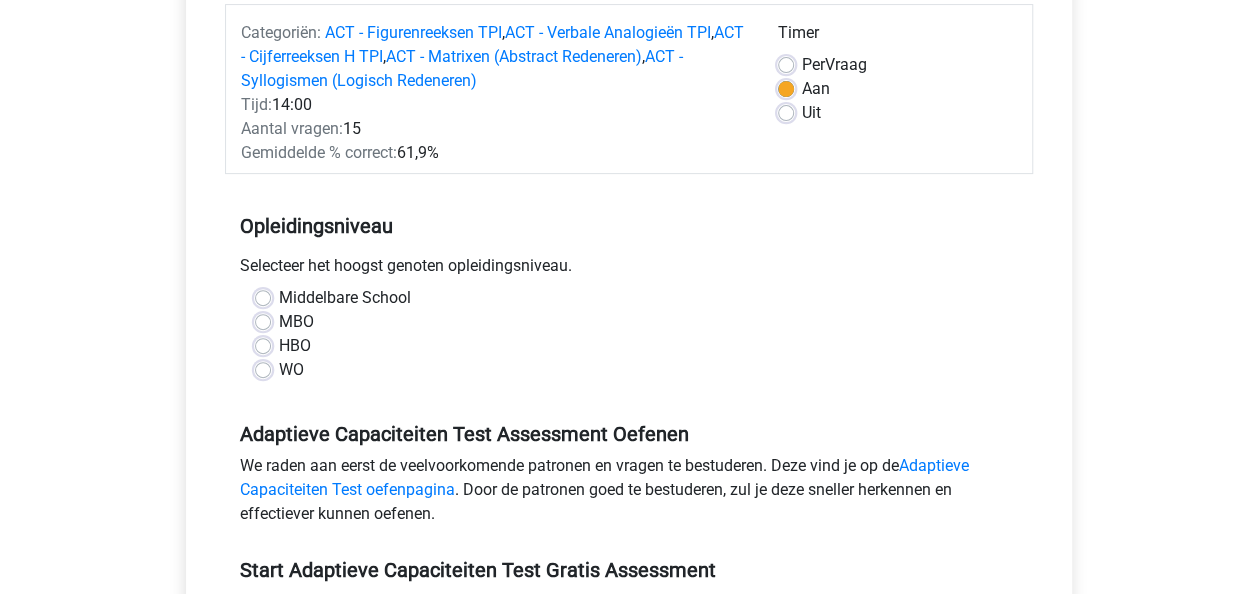 scroll, scrollTop: 300, scrollLeft: 0, axis: vertical 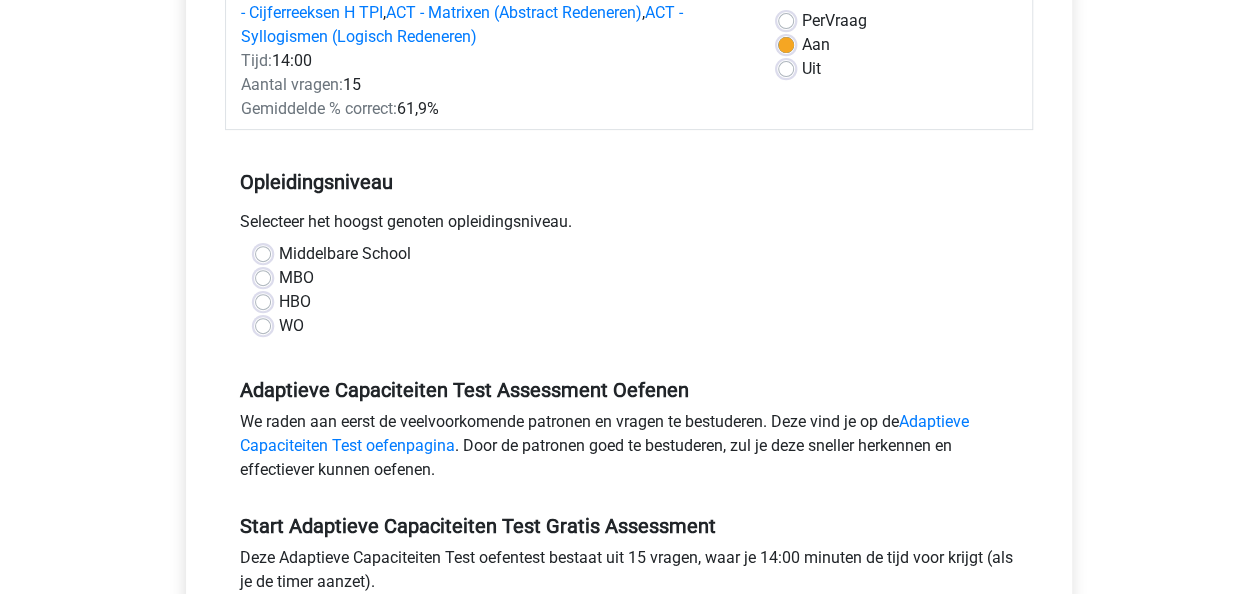 click on "WO" at bounding box center [291, 326] 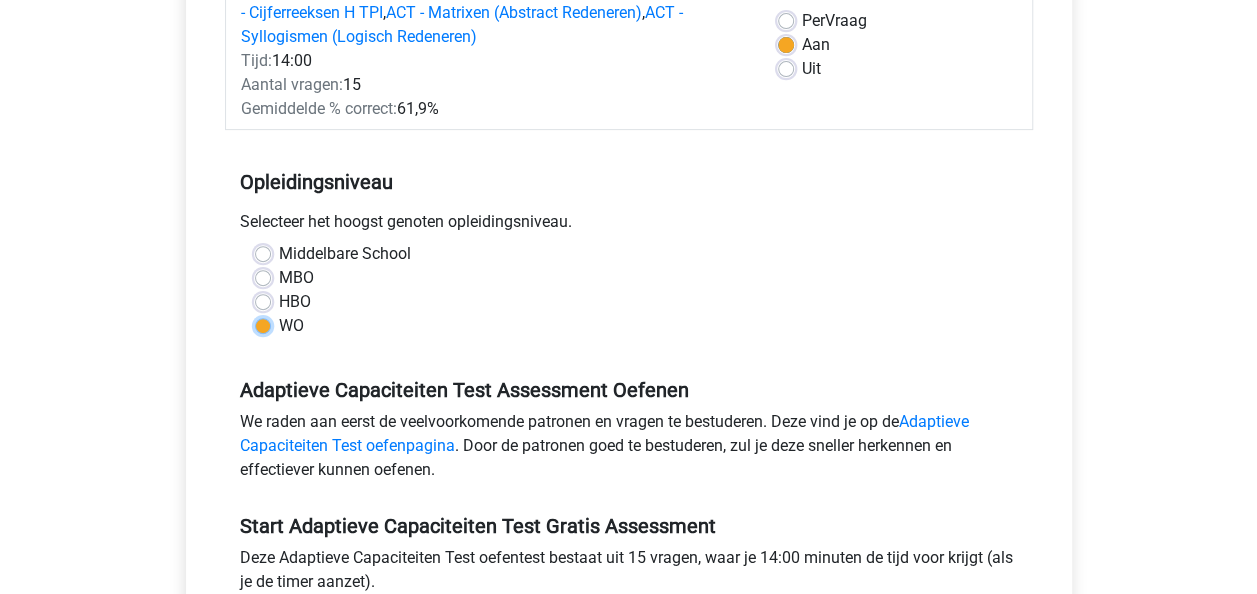 click on "WO" at bounding box center [263, 324] 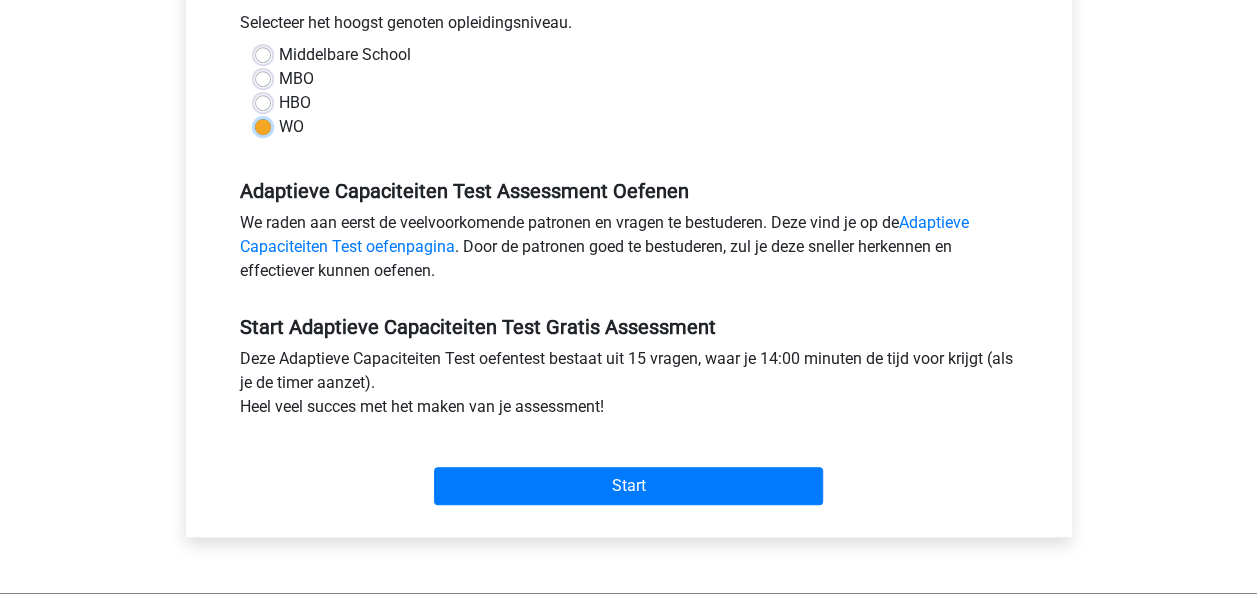 scroll, scrollTop: 500, scrollLeft: 0, axis: vertical 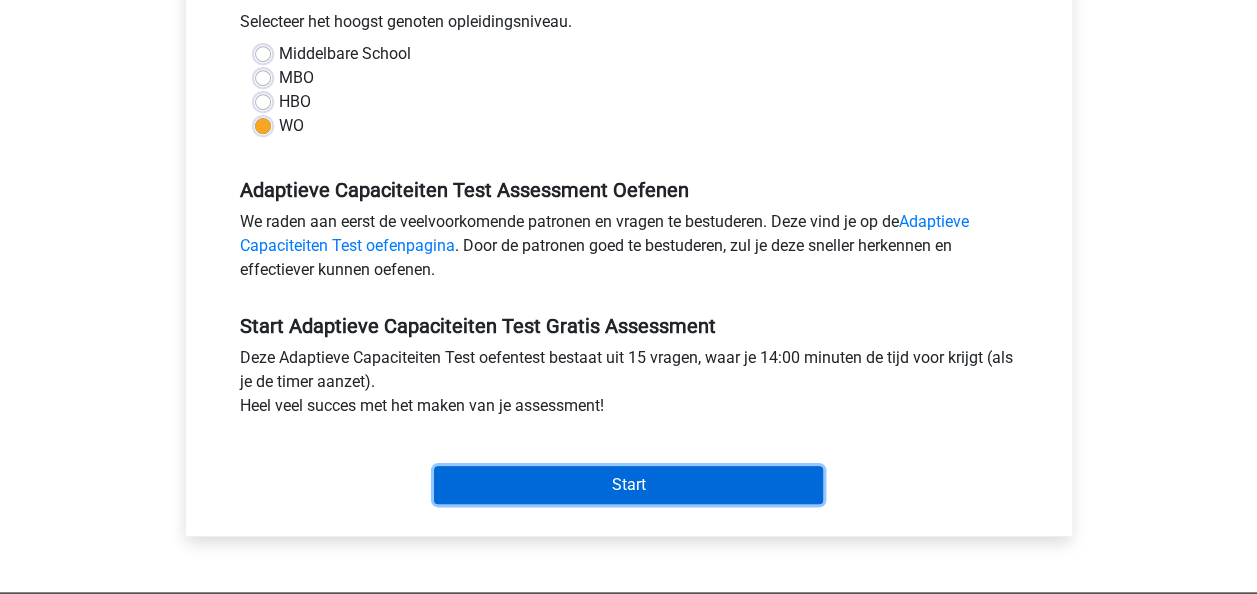 click on "Start" at bounding box center [628, 485] 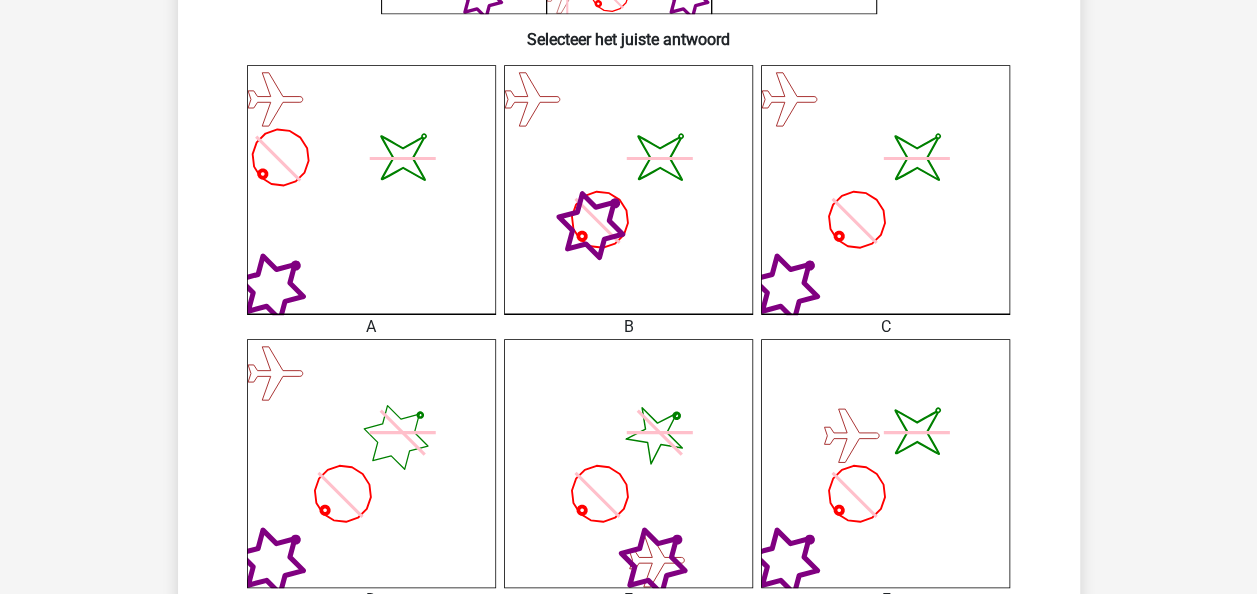 scroll, scrollTop: 600, scrollLeft: 0, axis: vertical 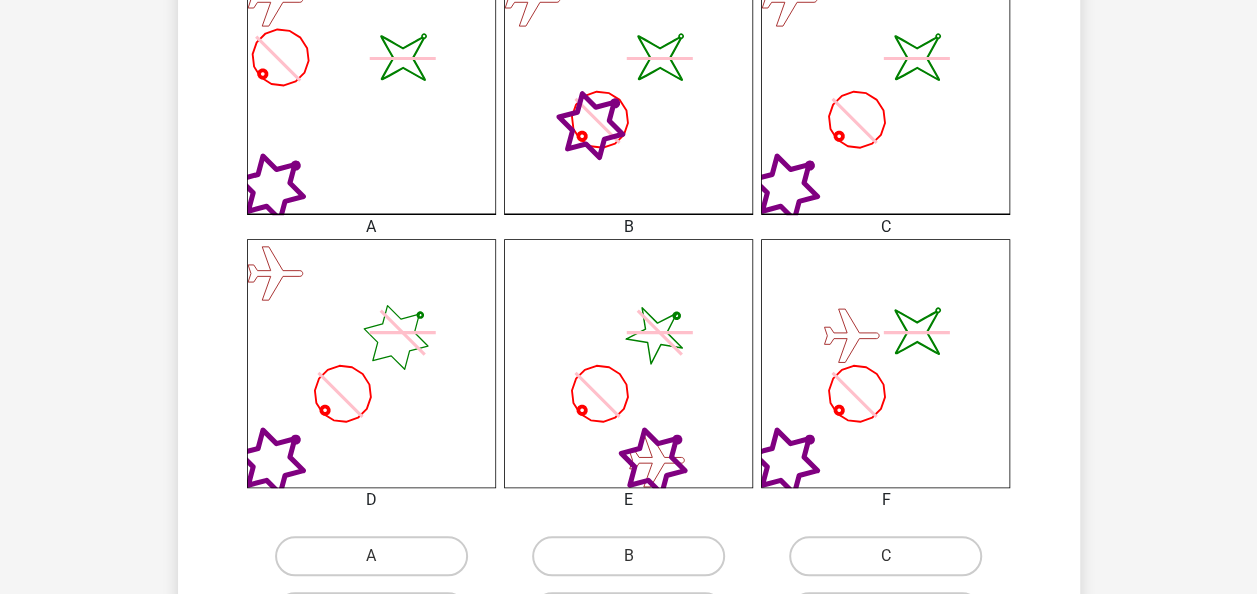 click on "image/svg+xml" 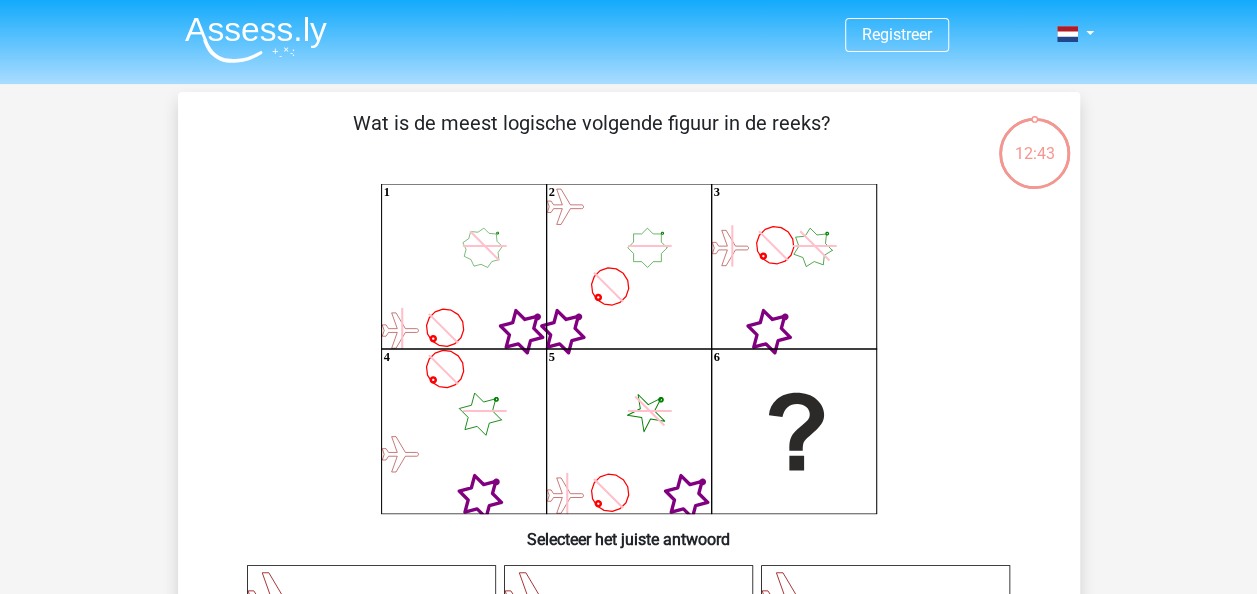 scroll, scrollTop: 100, scrollLeft: 0, axis: vertical 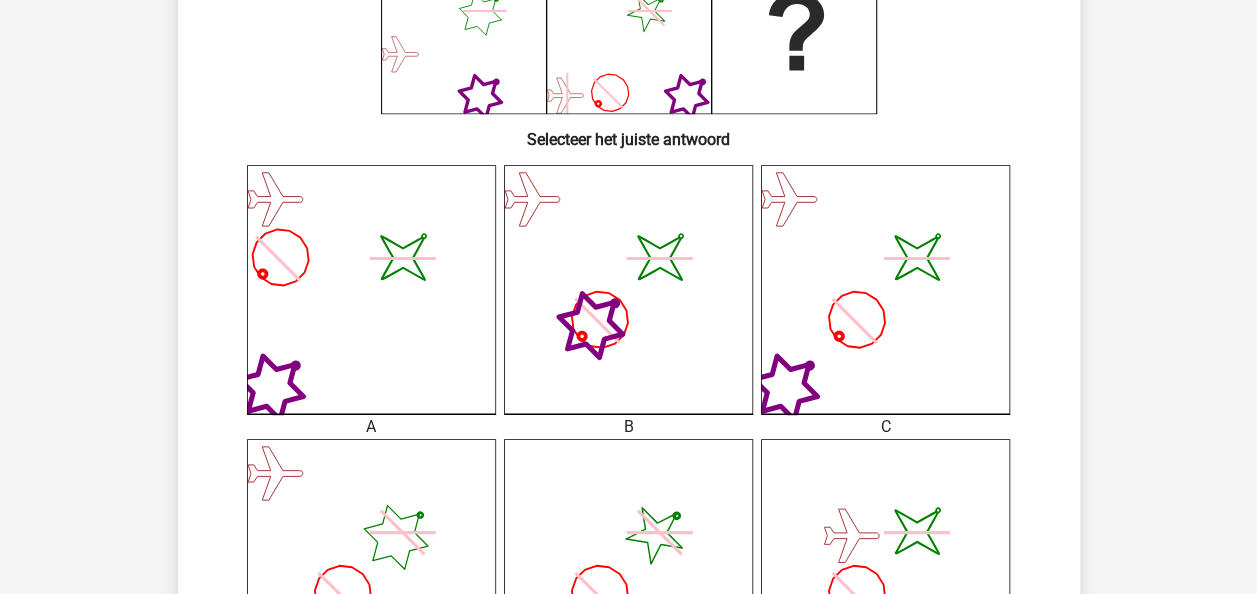 click on "image/svg+xml" 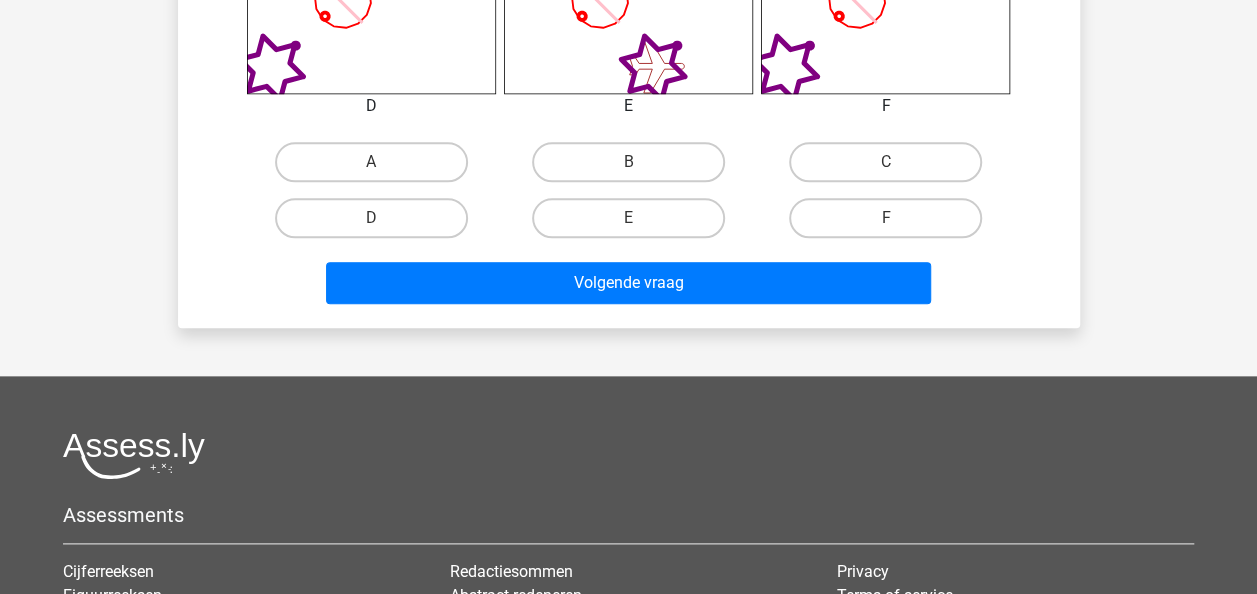 scroll, scrollTop: 1000, scrollLeft: 0, axis: vertical 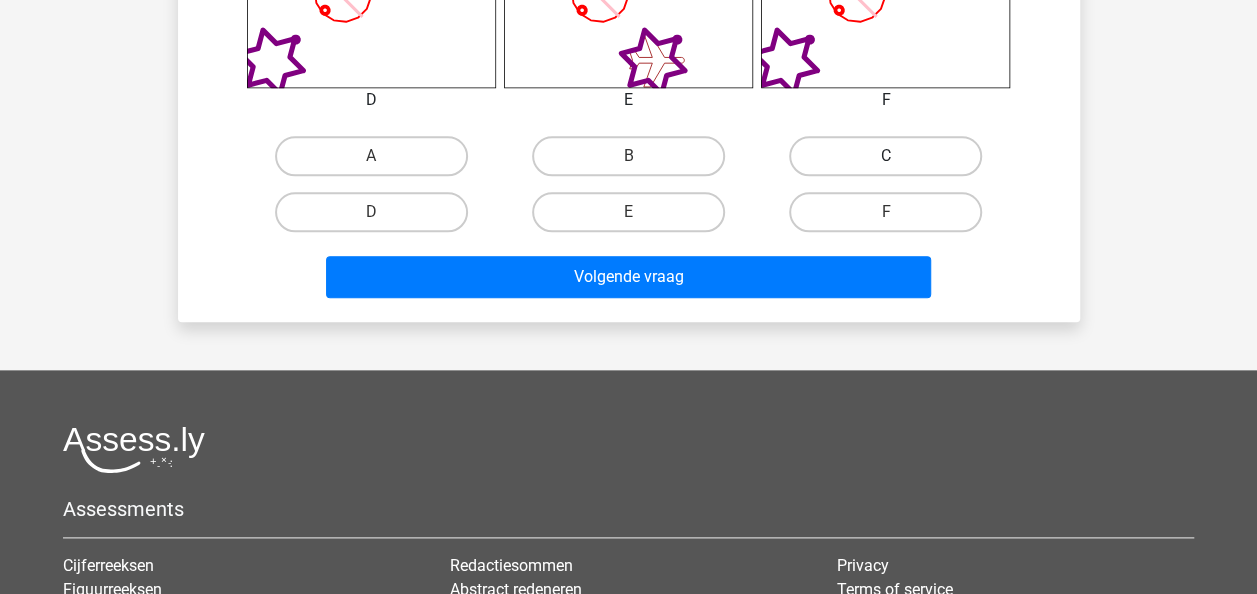 click on "C" at bounding box center [885, 156] 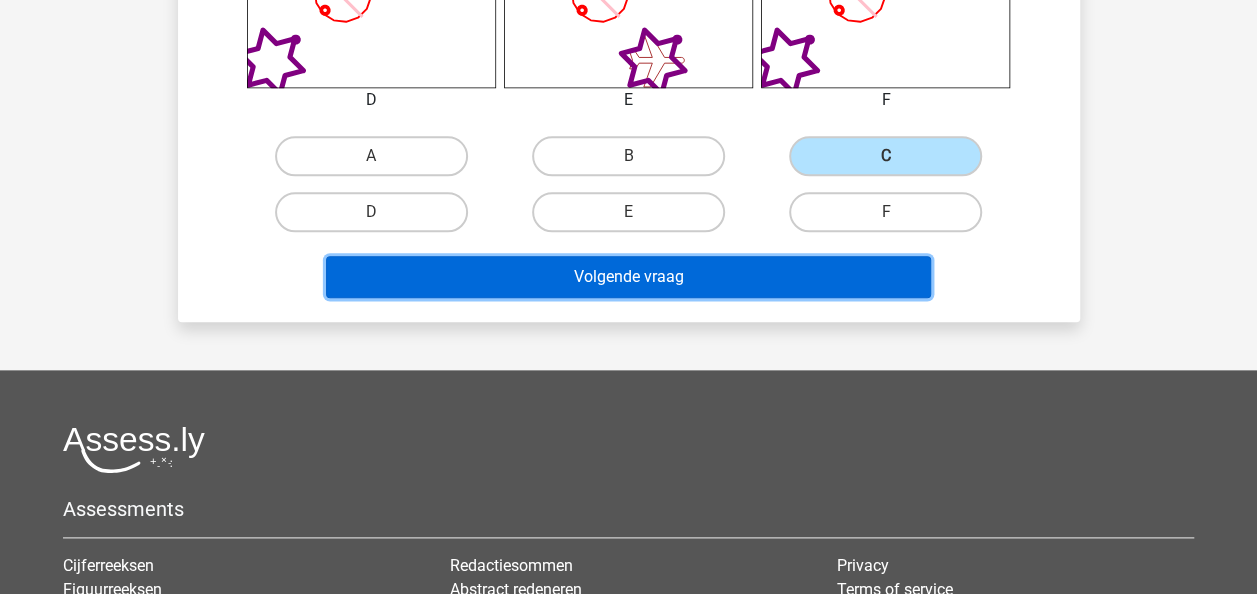 click on "Volgende vraag" at bounding box center (628, 277) 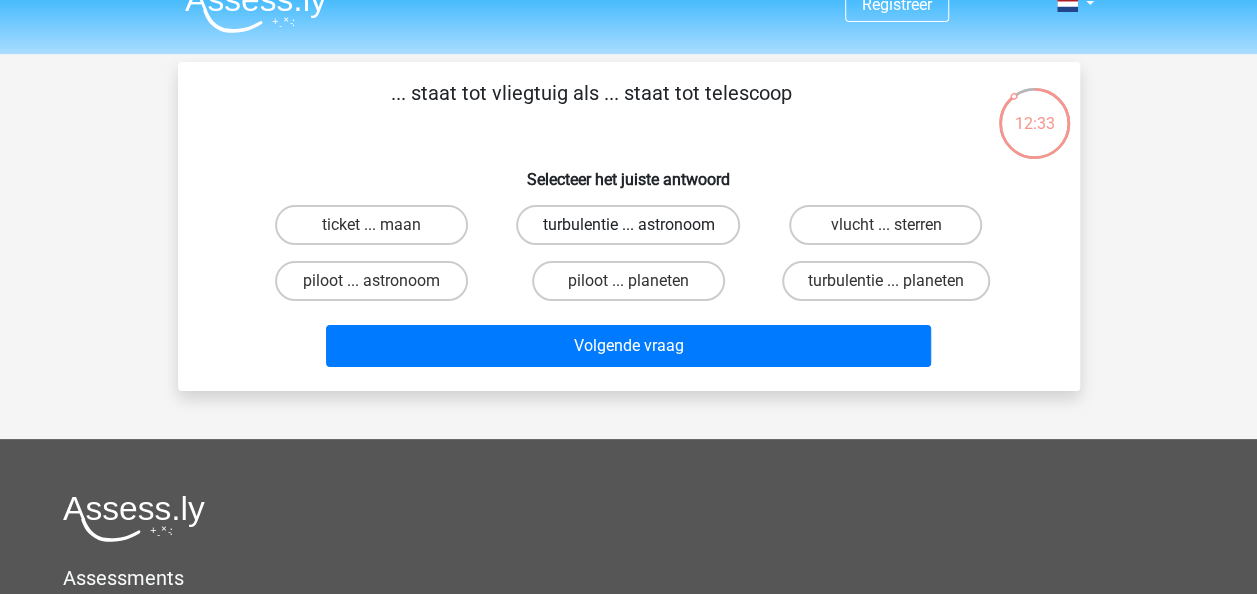 scroll, scrollTop: 0, scrollLeft: 0, axis: both 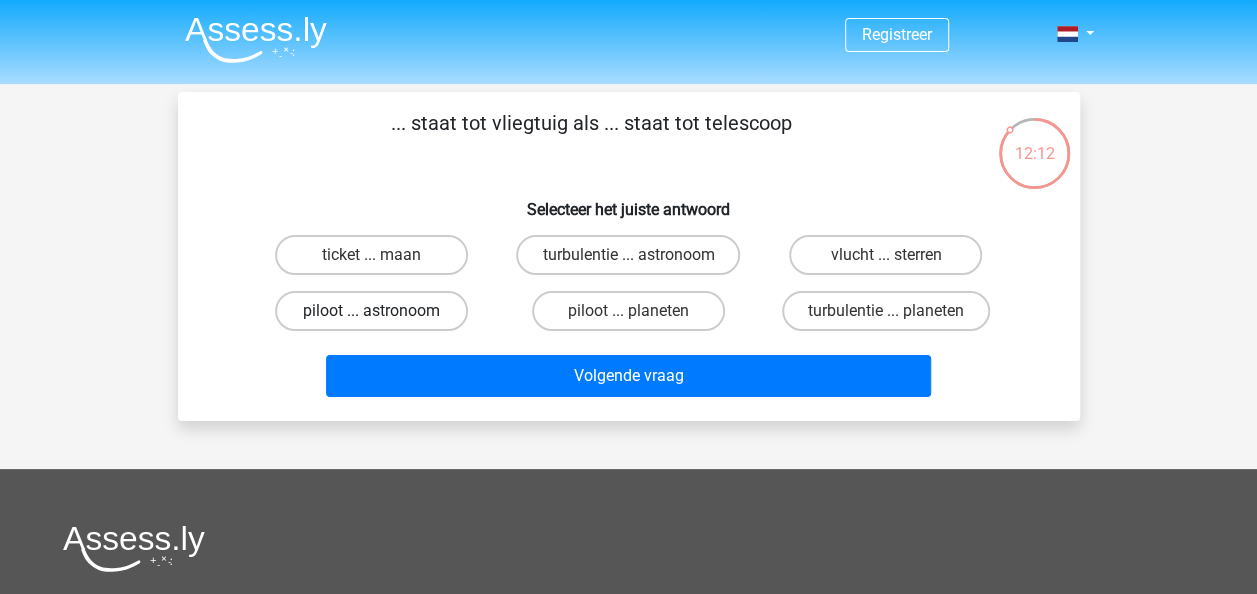 click on "piloot ... astronoom" at bounding box center [371, 311] 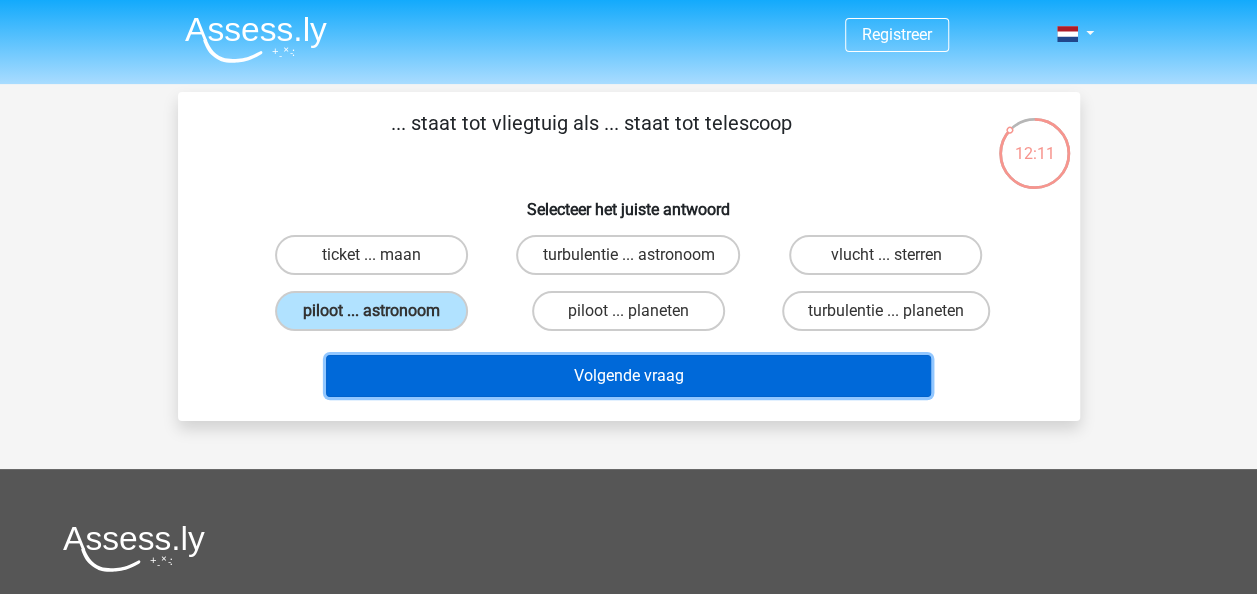 click on "Volgende vraag" at bounding box center [628, 376] 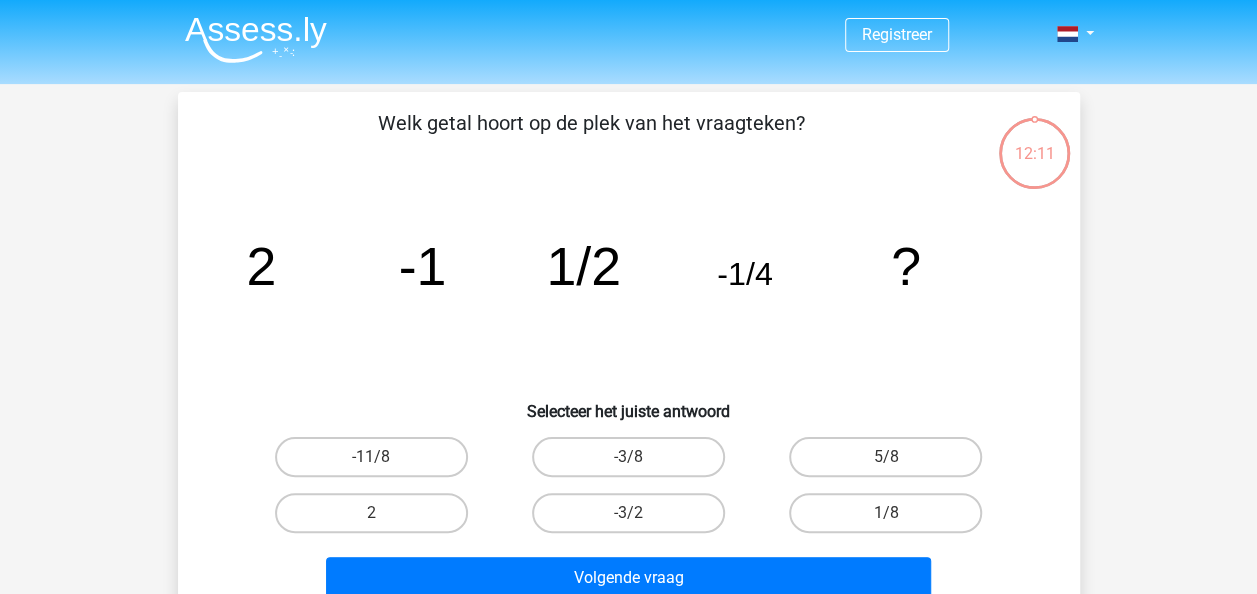 scroll, scrollTop: 92, scrollLeft: 0, axis: vertical 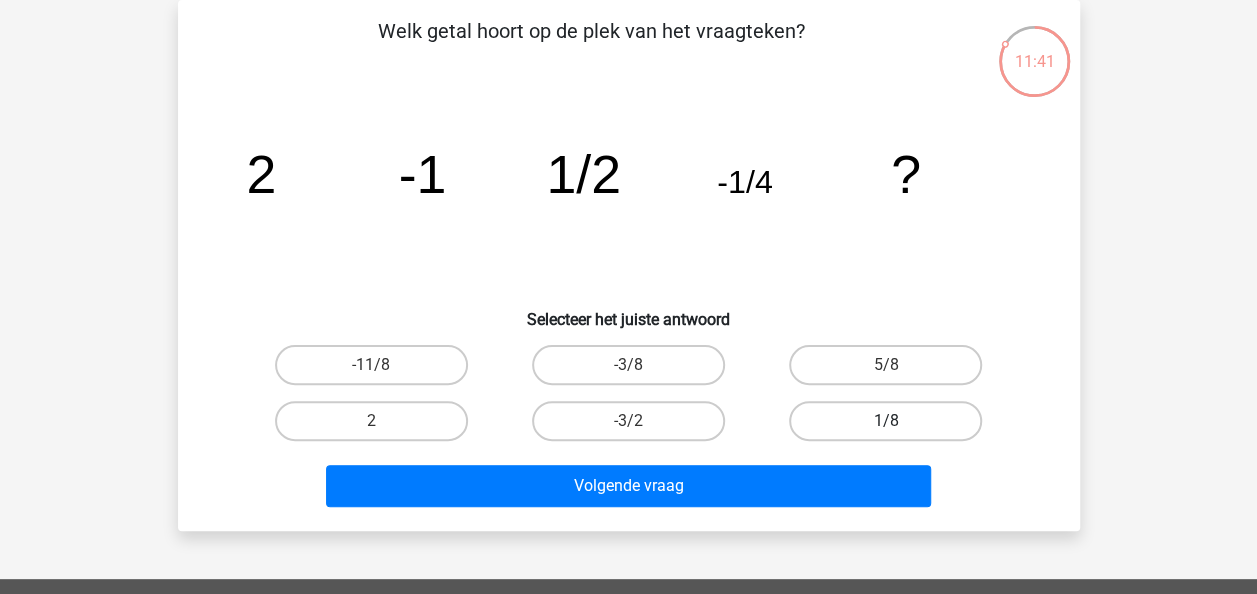click on "1/8" at bounding box center [885, 421] 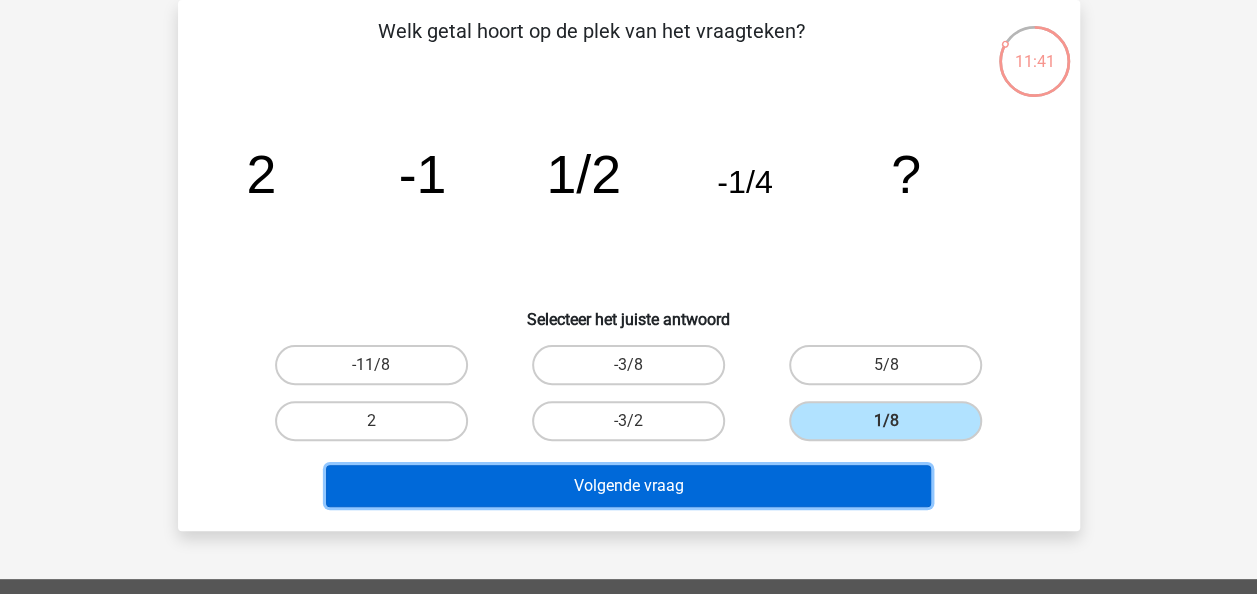 click on "Volgende vraag" at bounding box center [628, 486] 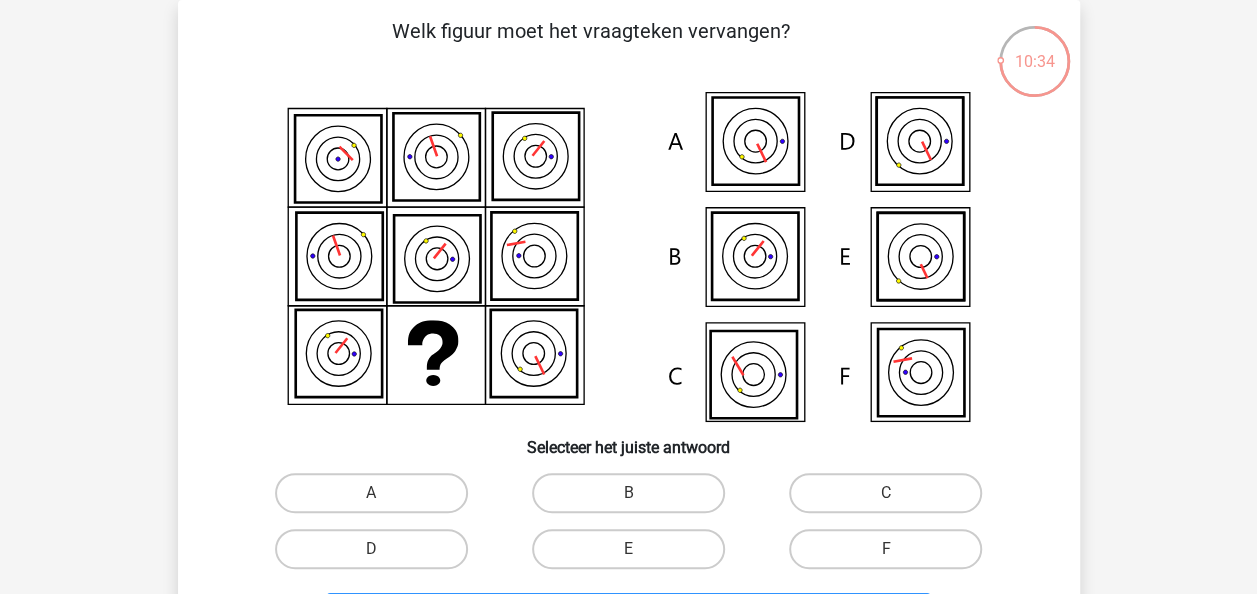 scroll, scrollTop: 192, scrollLeft: 0, axis: vertical 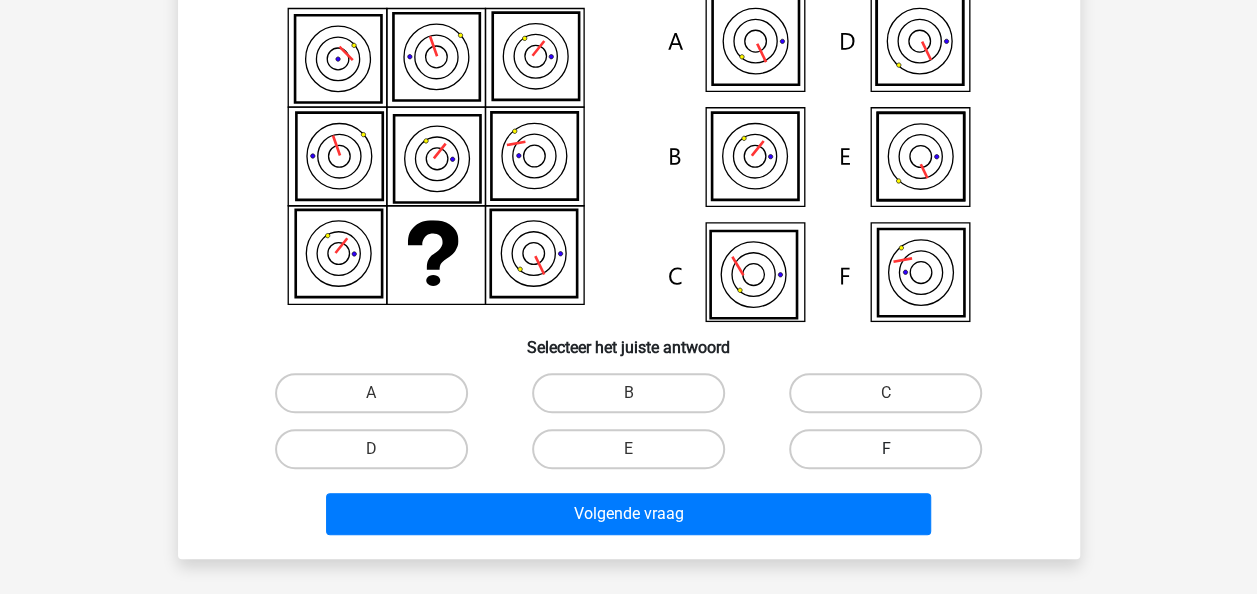 click on "F" at bounding box center [885, 449] 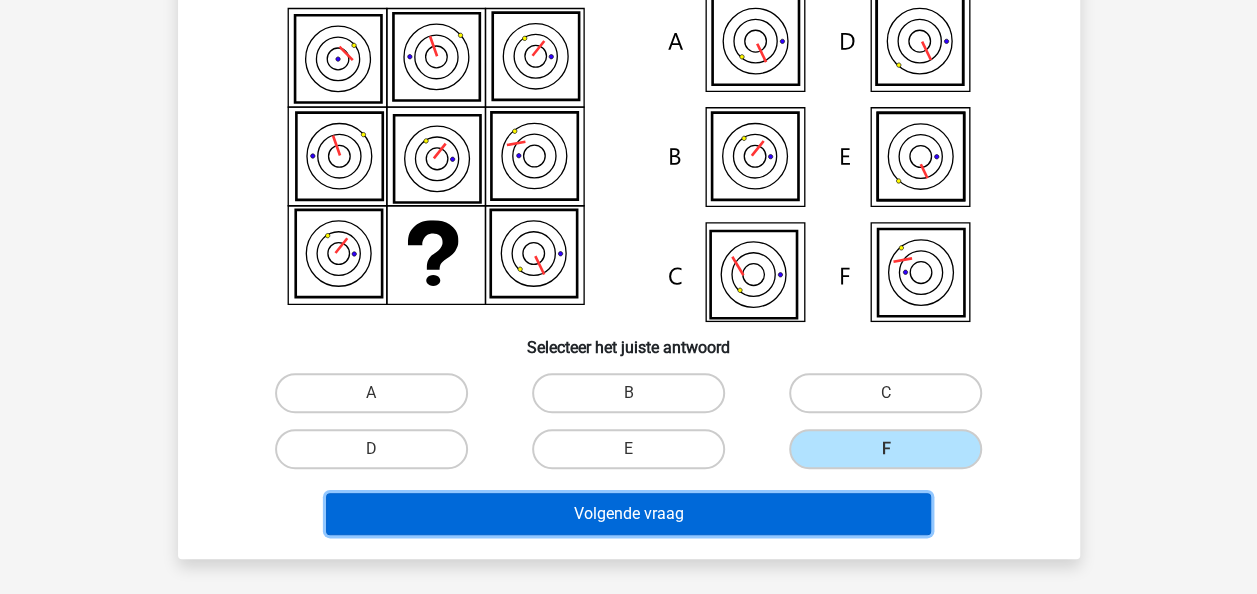 click on "Volgende vraag" at bounding box center (628, 514) 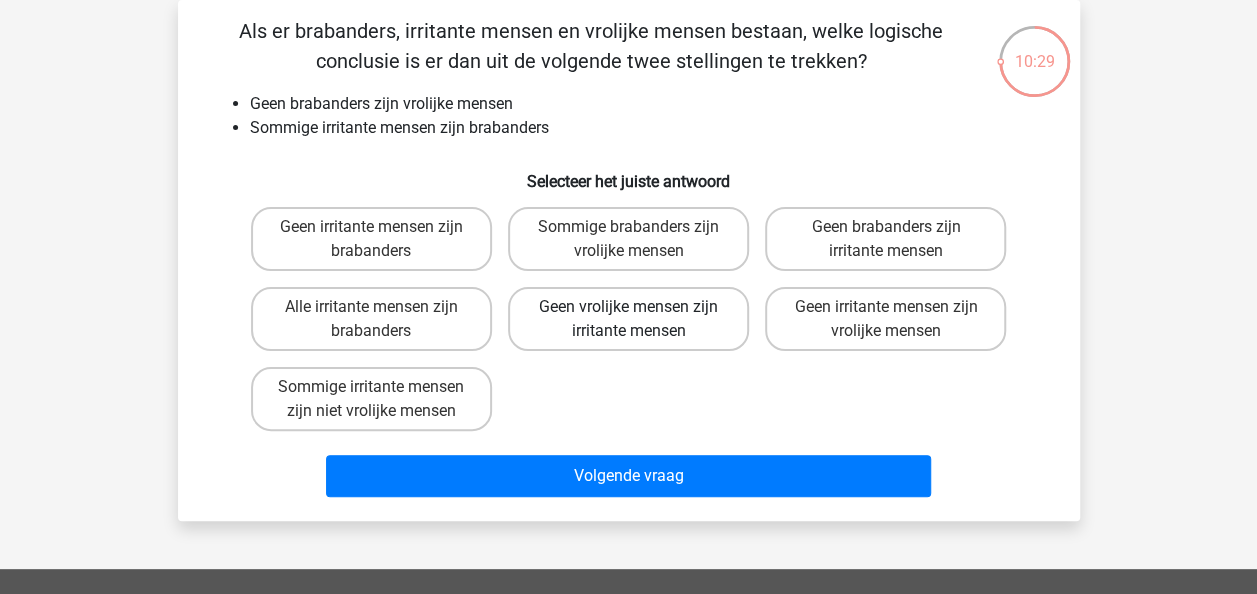 scroll, scrollTop: 0, scrollLeft: 0, axis: both 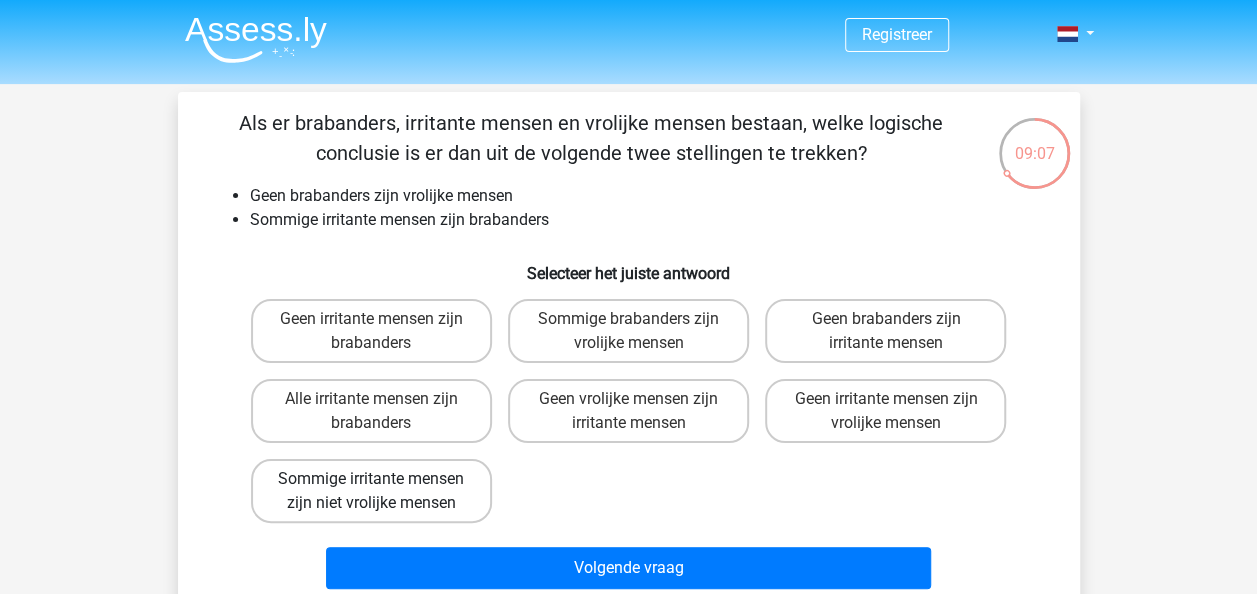 click on "Sommige irritante mensen zijn niet vrolijke mensen" at bounding box center [371, 491] 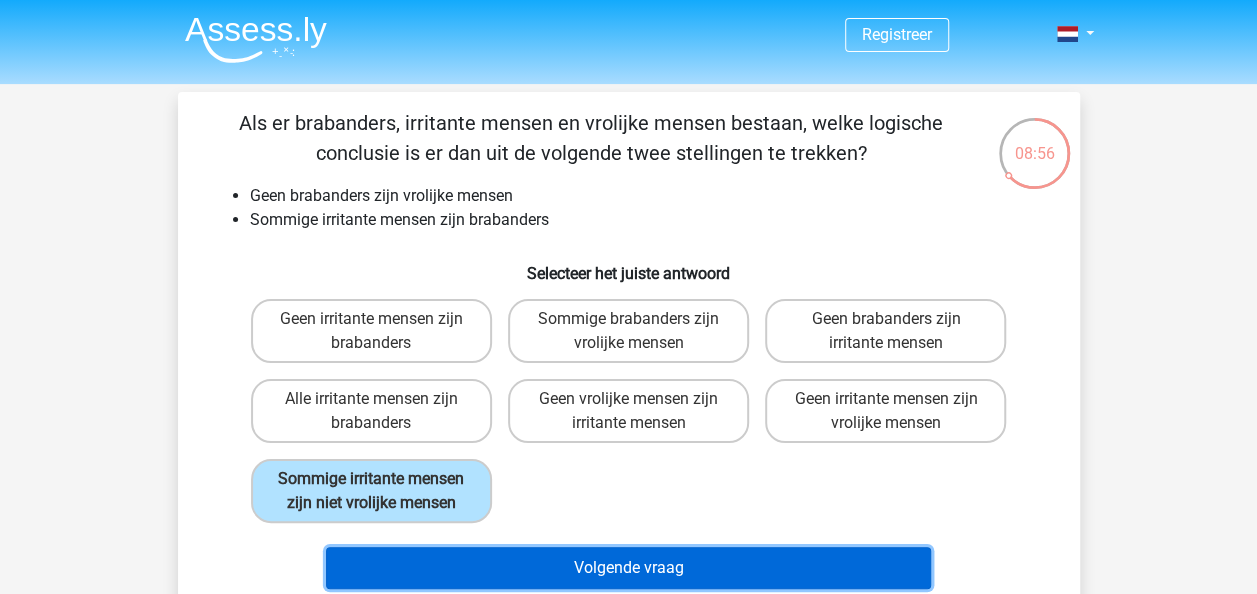 click on "Volgende vraag" at bounding box center (628, 568) 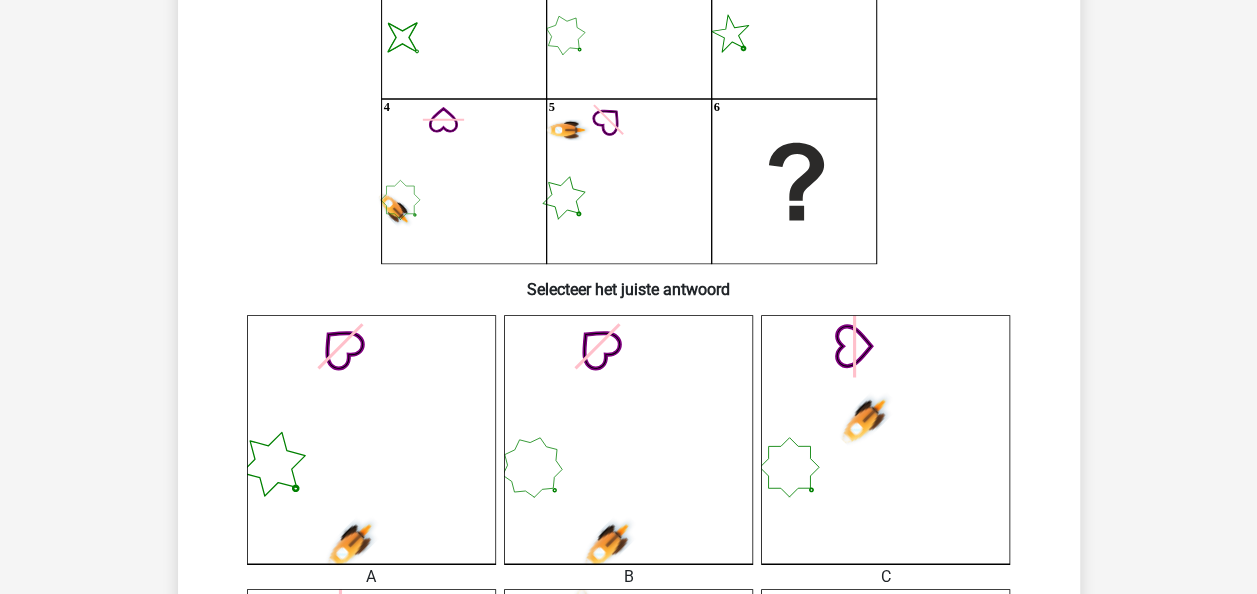 scroll, scrollTop: 0, scrollLeft: 0, axis: both 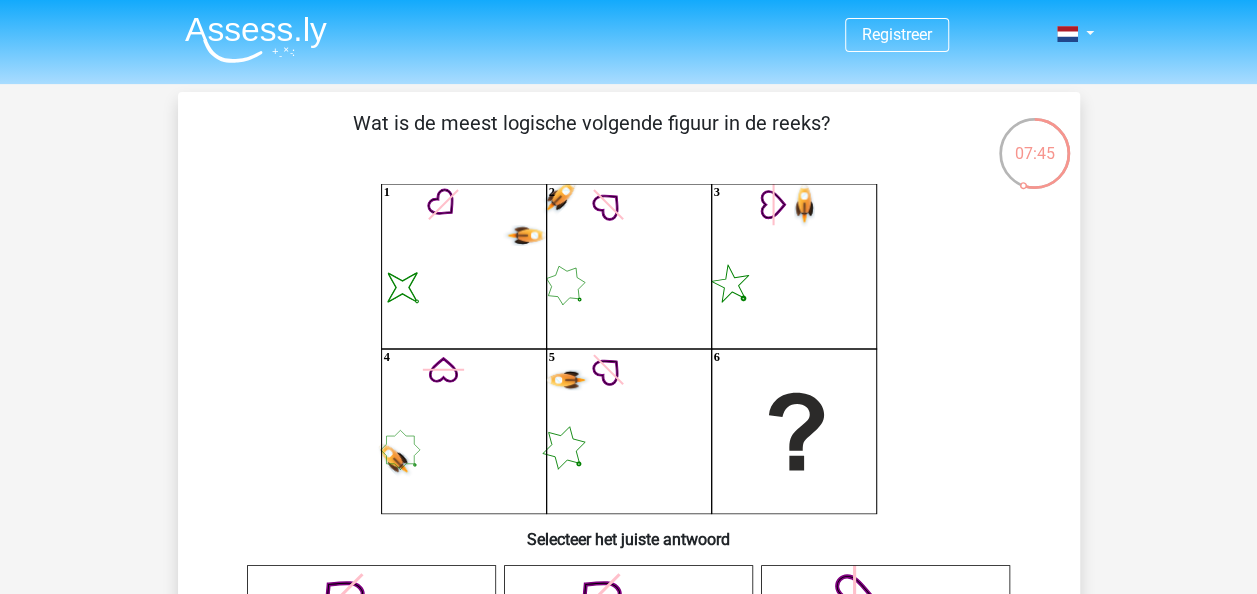 click on "07:45" at bounding box center (1034, 137) 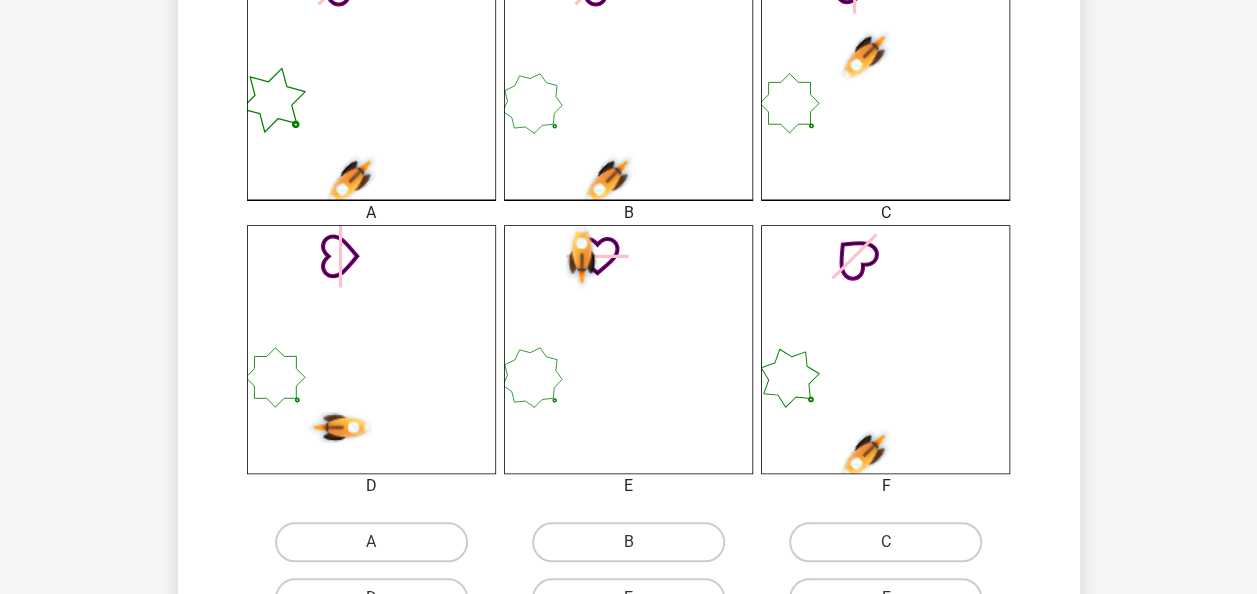 scroll, scrollTop: 700, scrollLeft: 0, axis: vertical 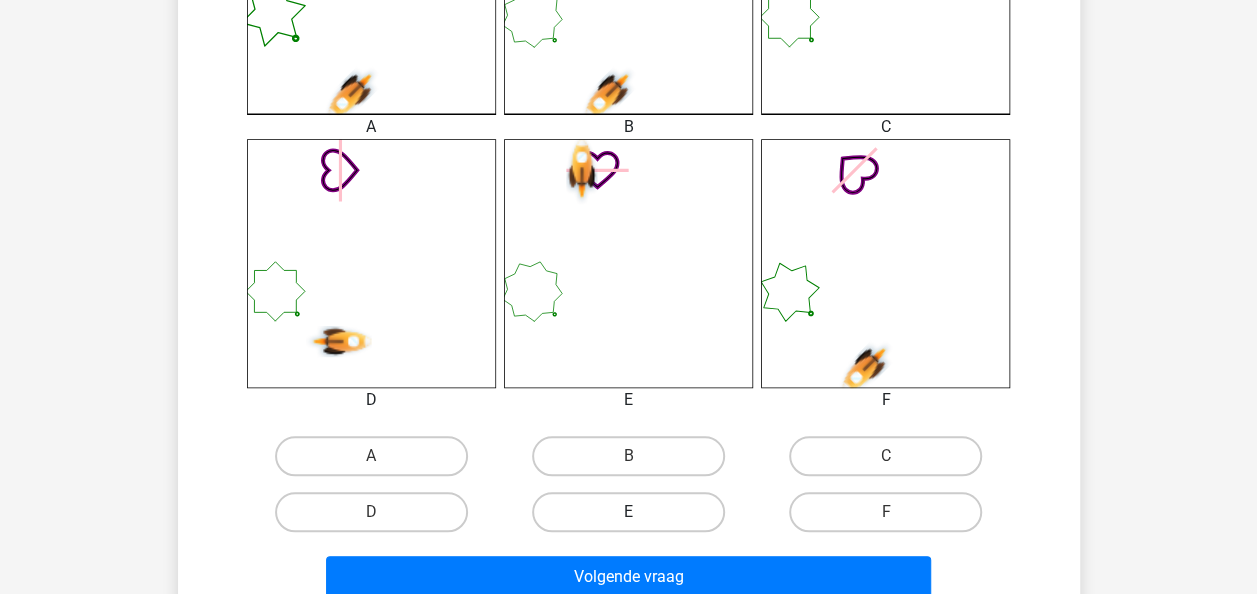 click on "E" at bounding box center (628, 512) 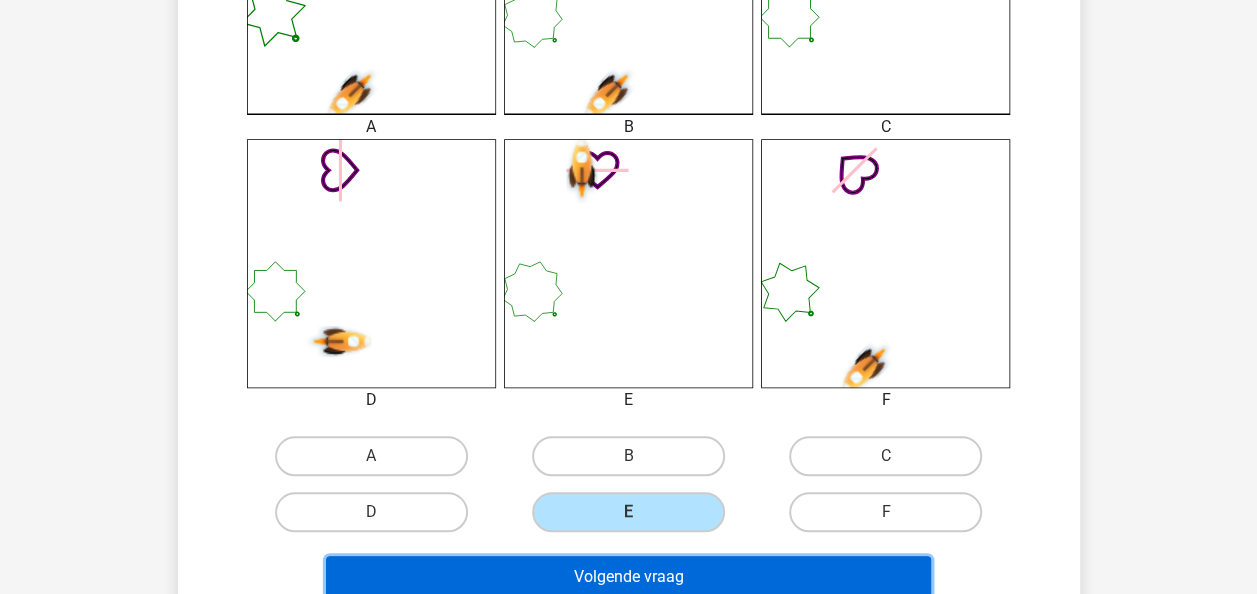 click on "Volgende vraag" at bounding box center (628, 577) 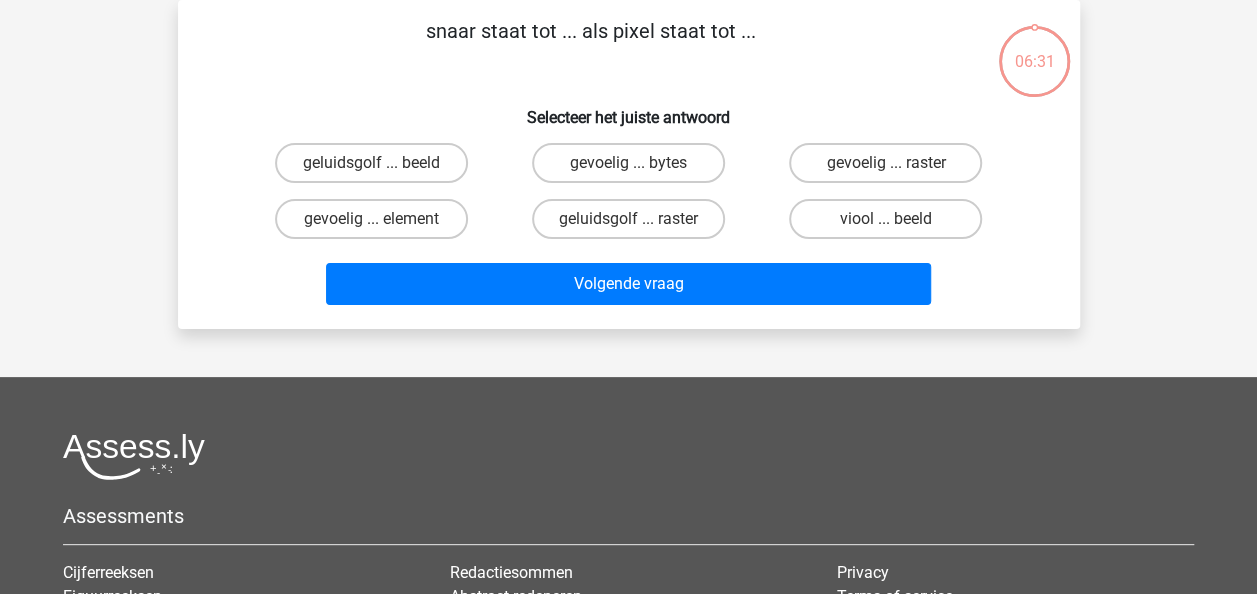 scroll, scrollTop: 0, scrollLeft: 0, axis: both 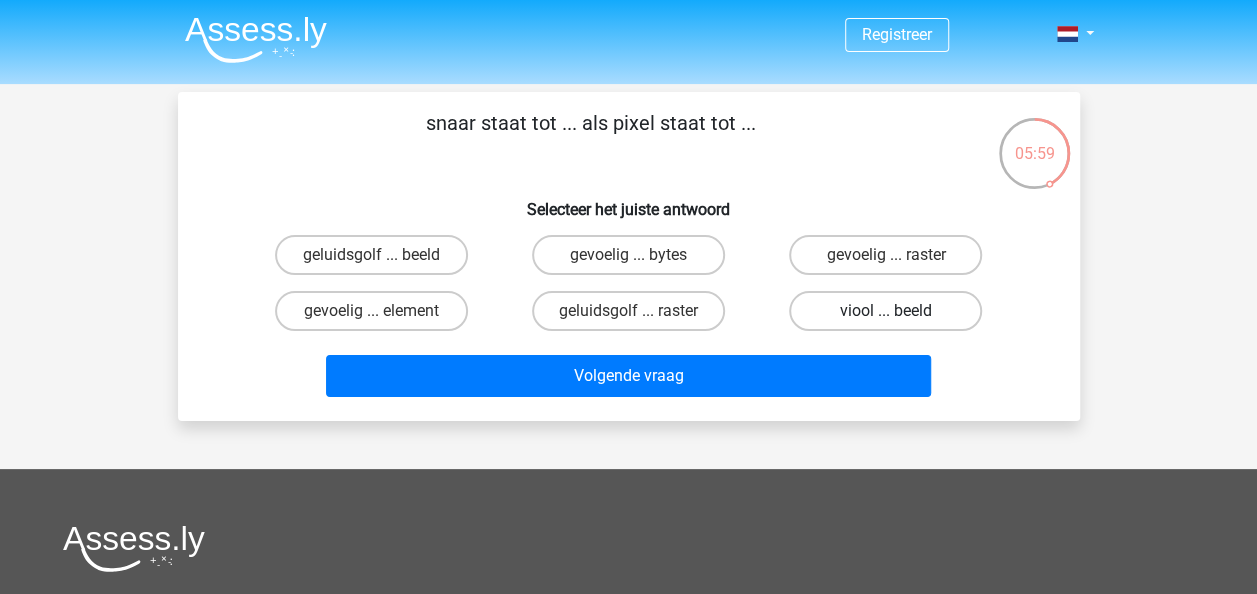 click on "viool ... beeld" at bounding box center [885, 311] 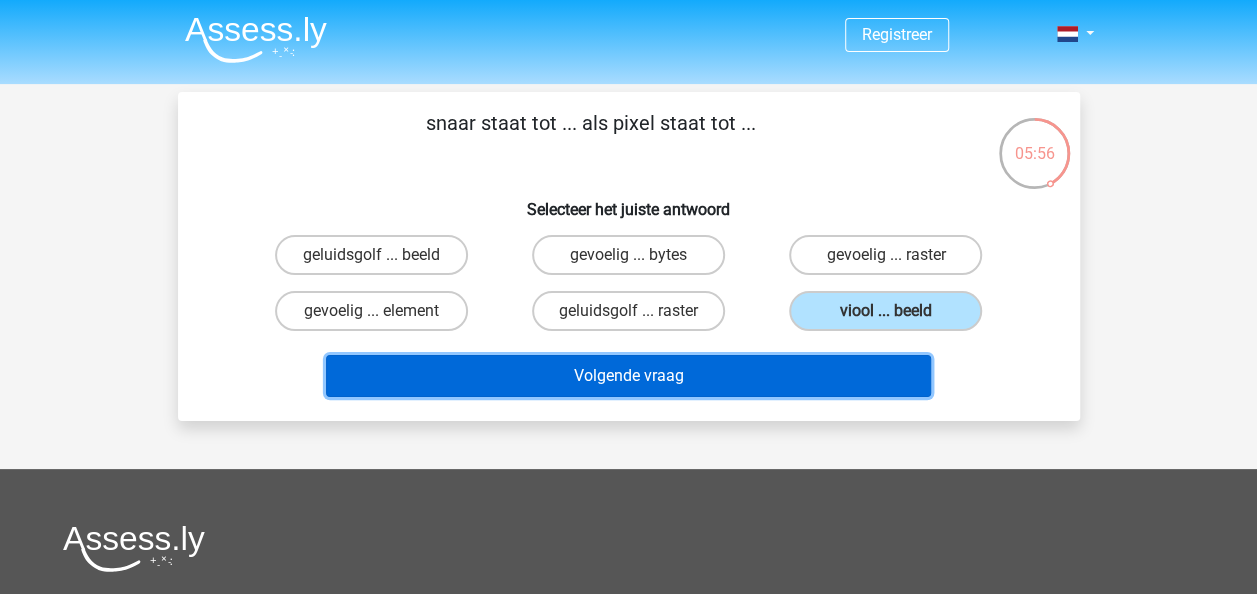 click on "Volgende vraag" at bounding box center (628, 376) 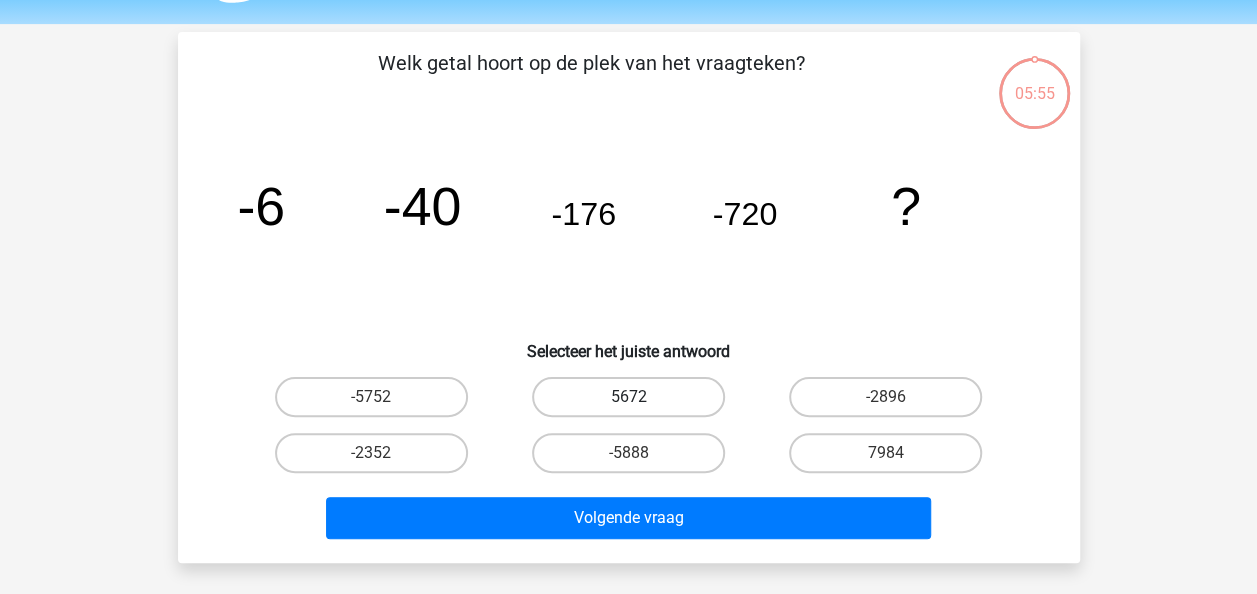 scroll, scrollTop: 92, scrollLeft: 0, axis: vertical 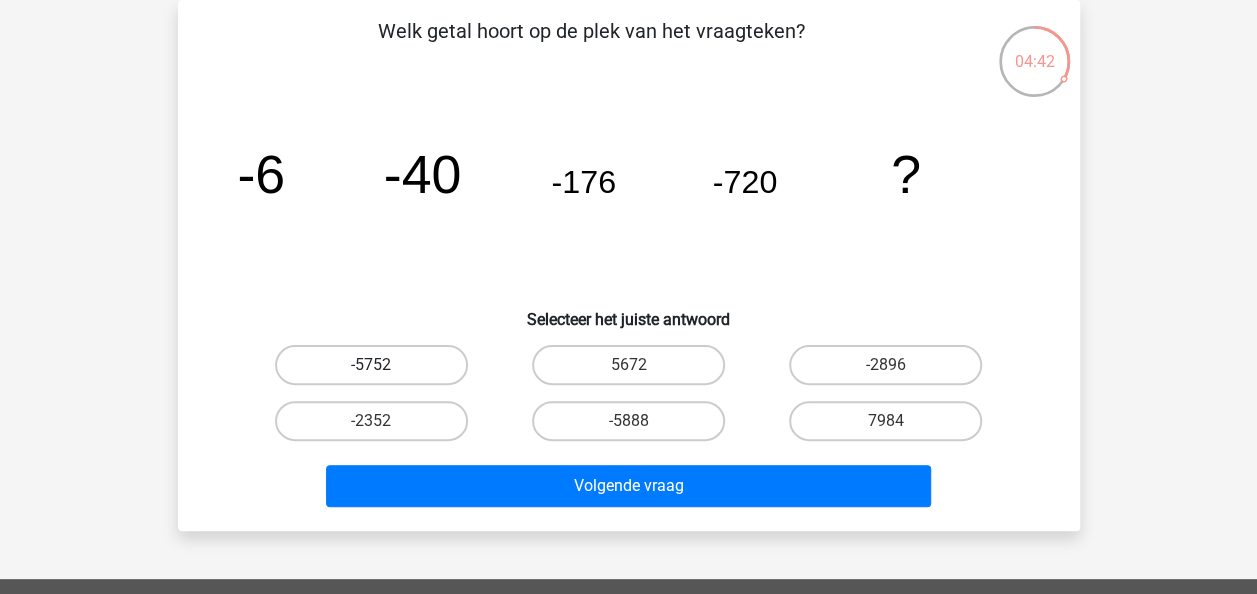 click on "-5752" at bounding box center (371, 365) 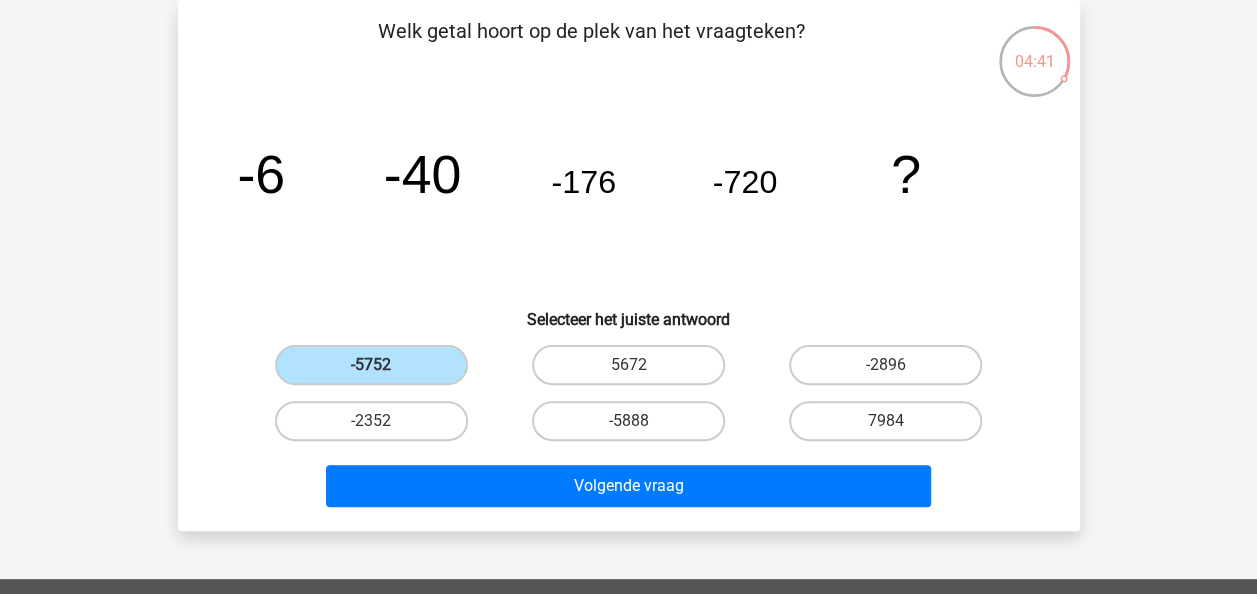 click on "Volgende vraag" at bounding box center [629, 482] 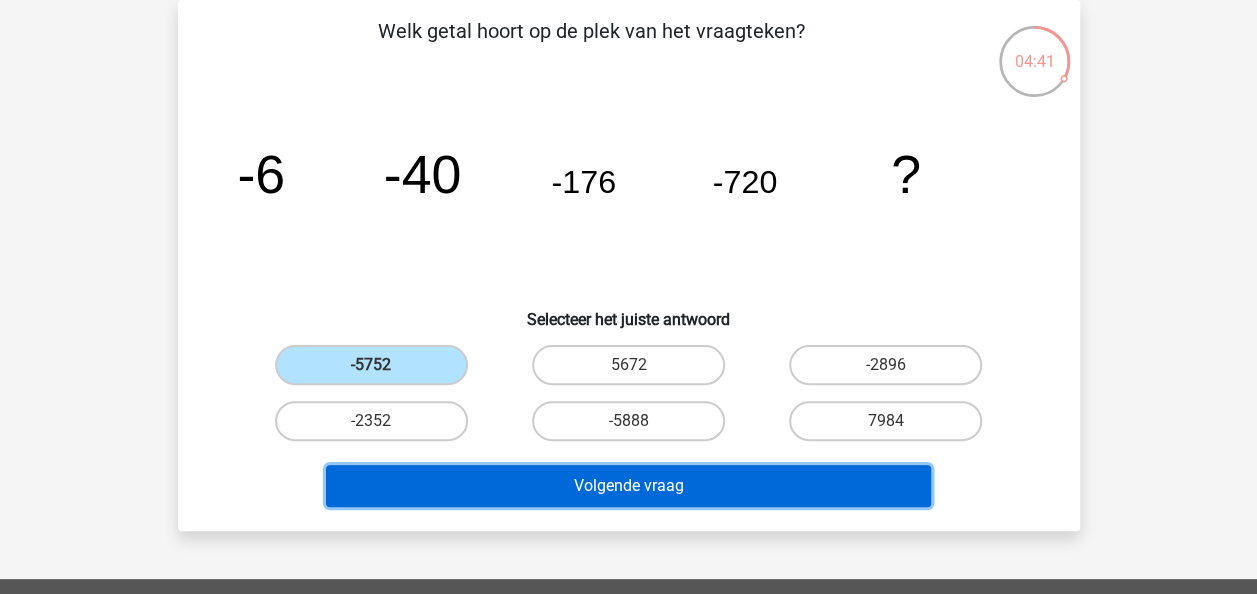 click on "Volgende vraag" at bounding box center [628, 486] 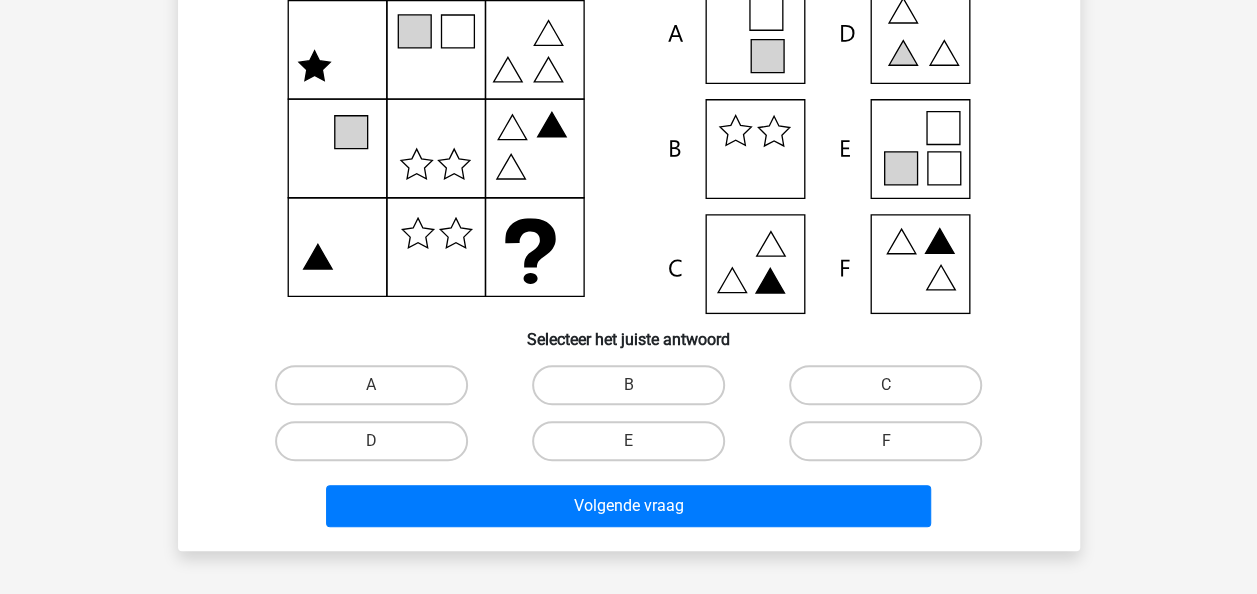 scroll, scrollTop: 100, scrollLeft: 0, axis: vertical 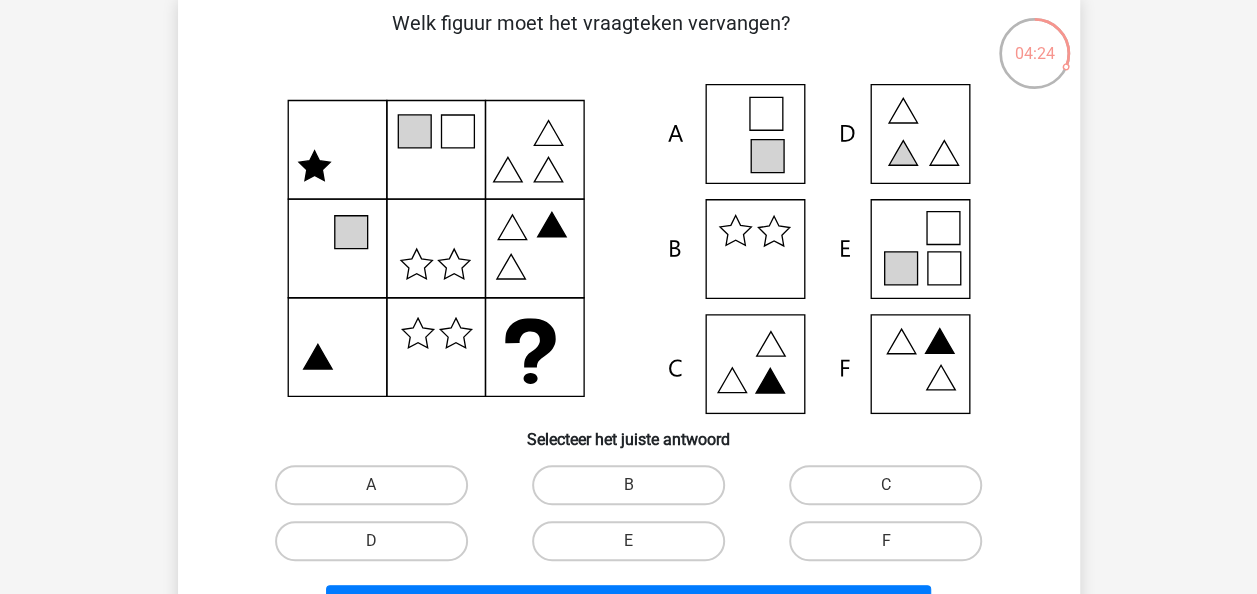 click 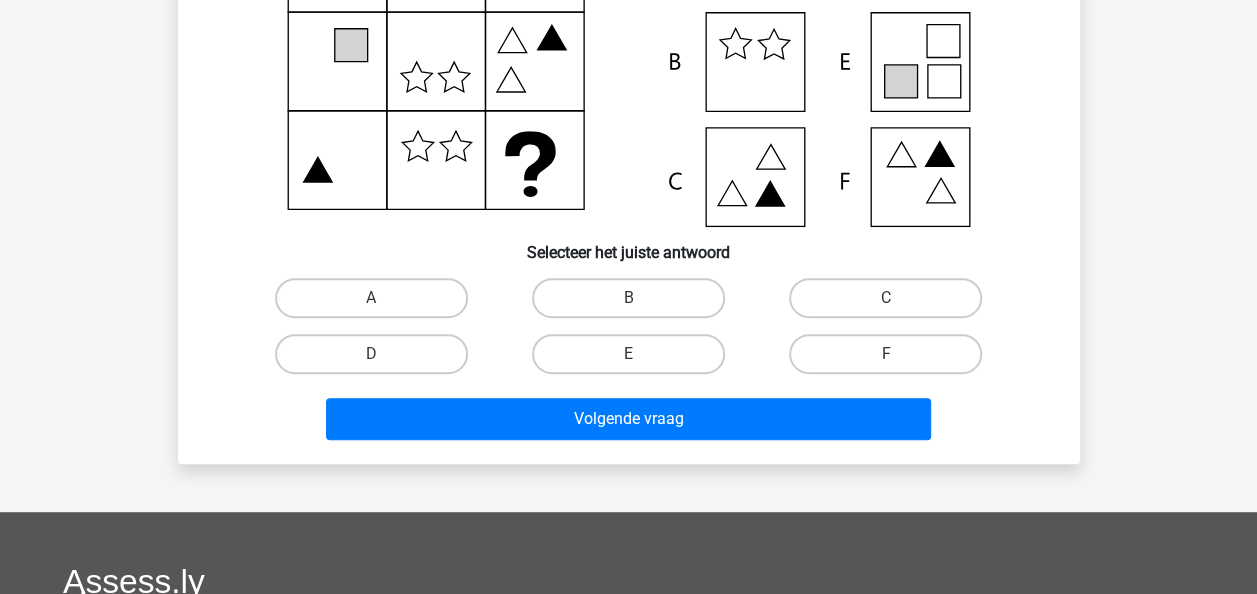 scroll, scrollTop: 300, scrollLeft: 0, axis: vertical 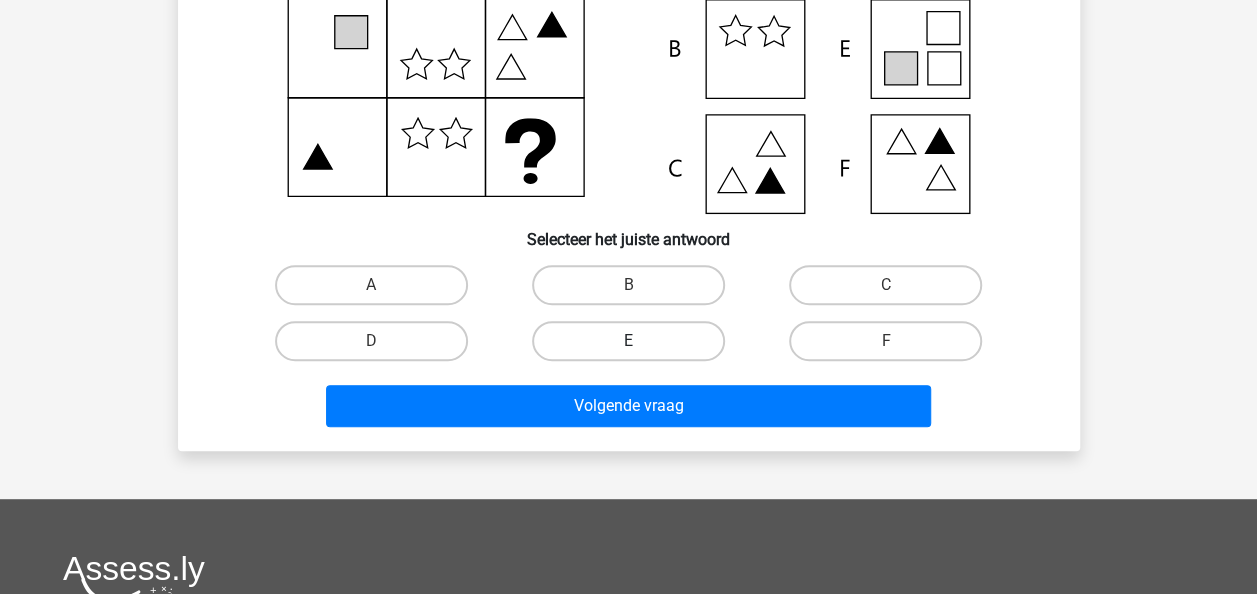 click on "E" at bounding box center (628, 341) 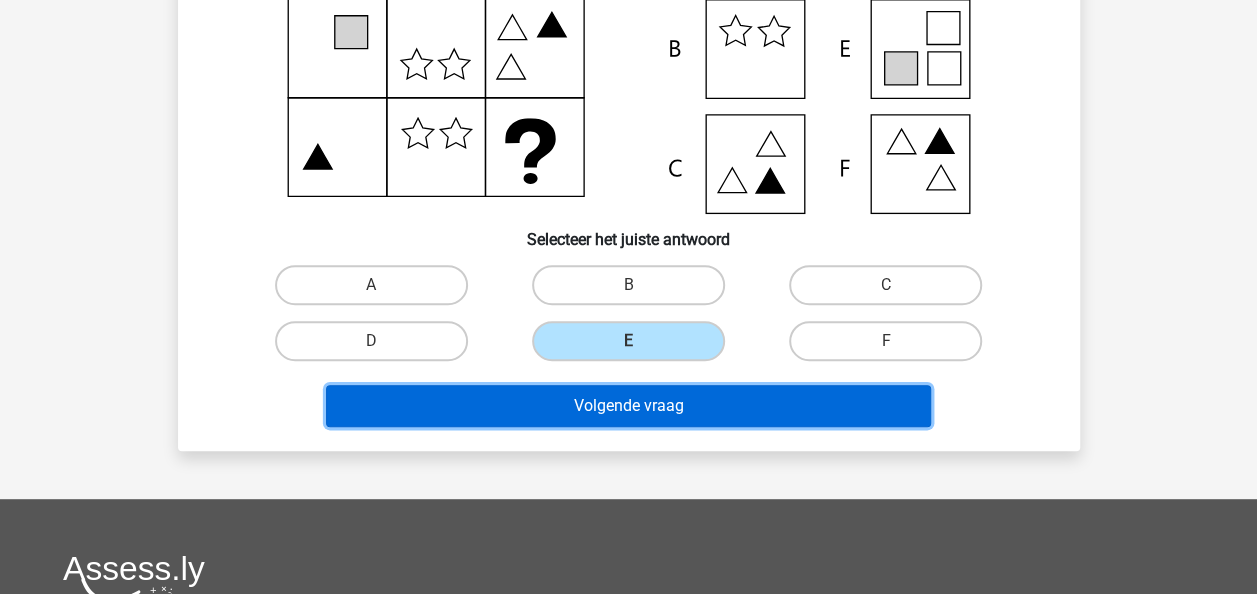 click on "Volgende vraag" at bounding box center [628, 406] 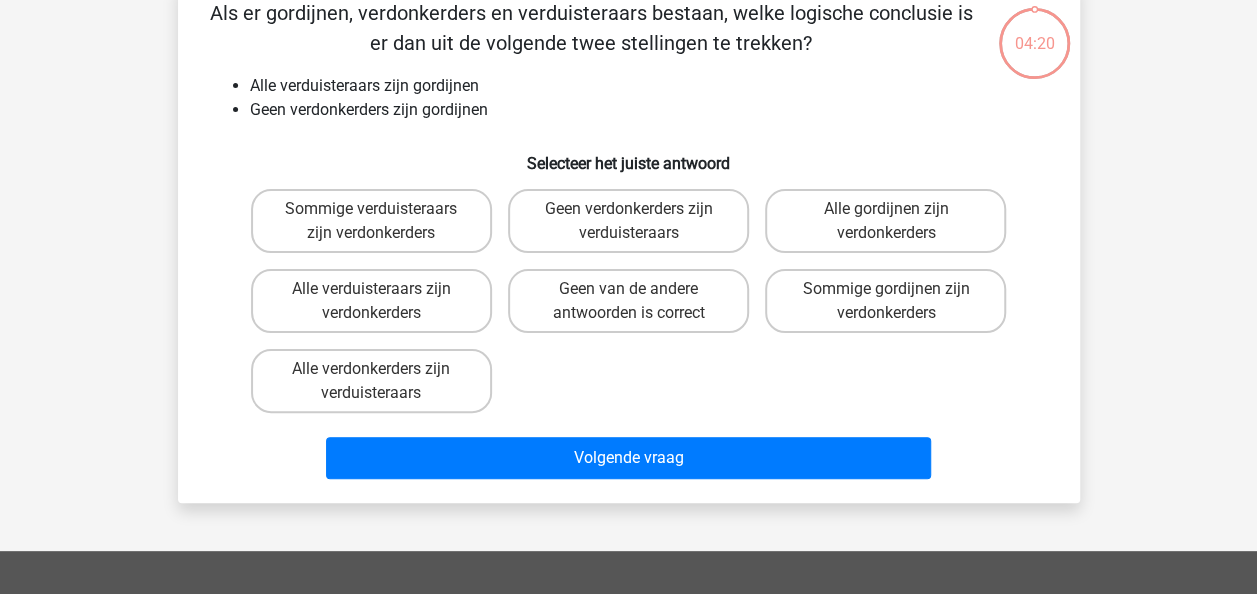 scroll, scrollTop: 92, scrollLeft: 0, axis: vertical 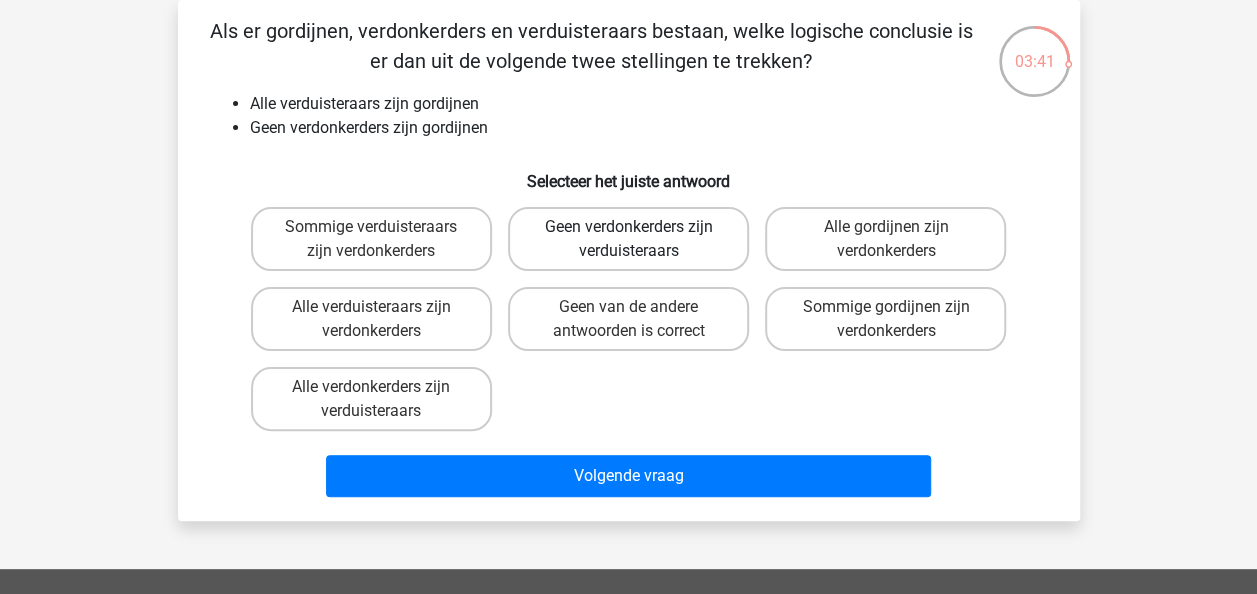 click on "Geen verdonkerders zijn verduisteraars" at bounding box center [628, 239] 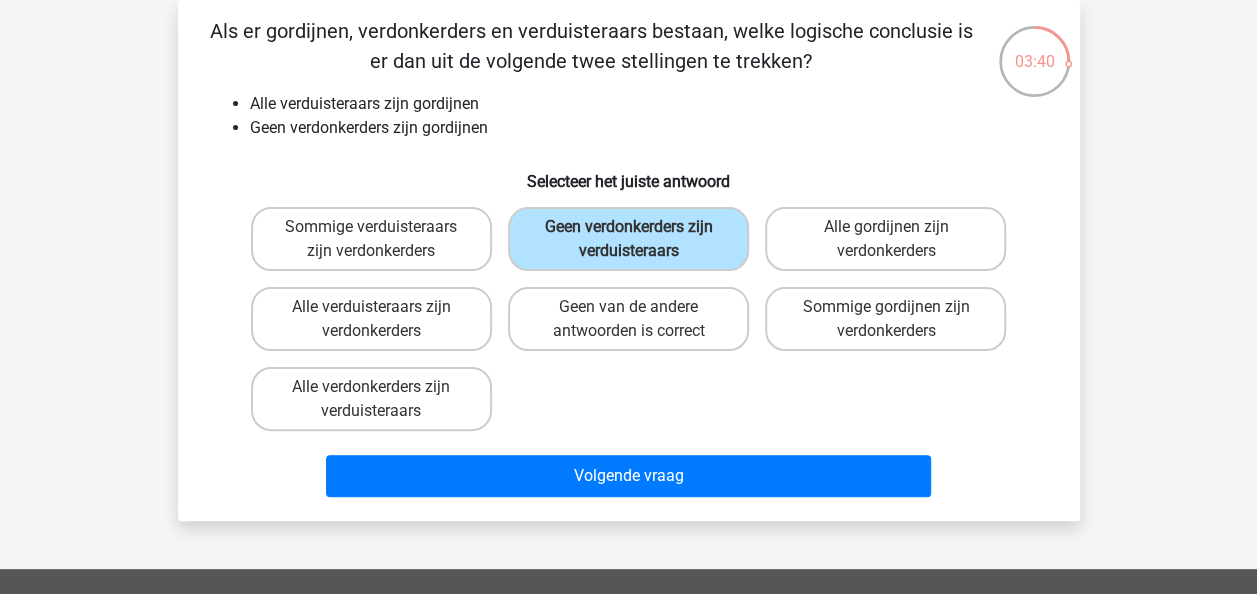 click on "Volgende vraag" at bounding box center (629, 480) 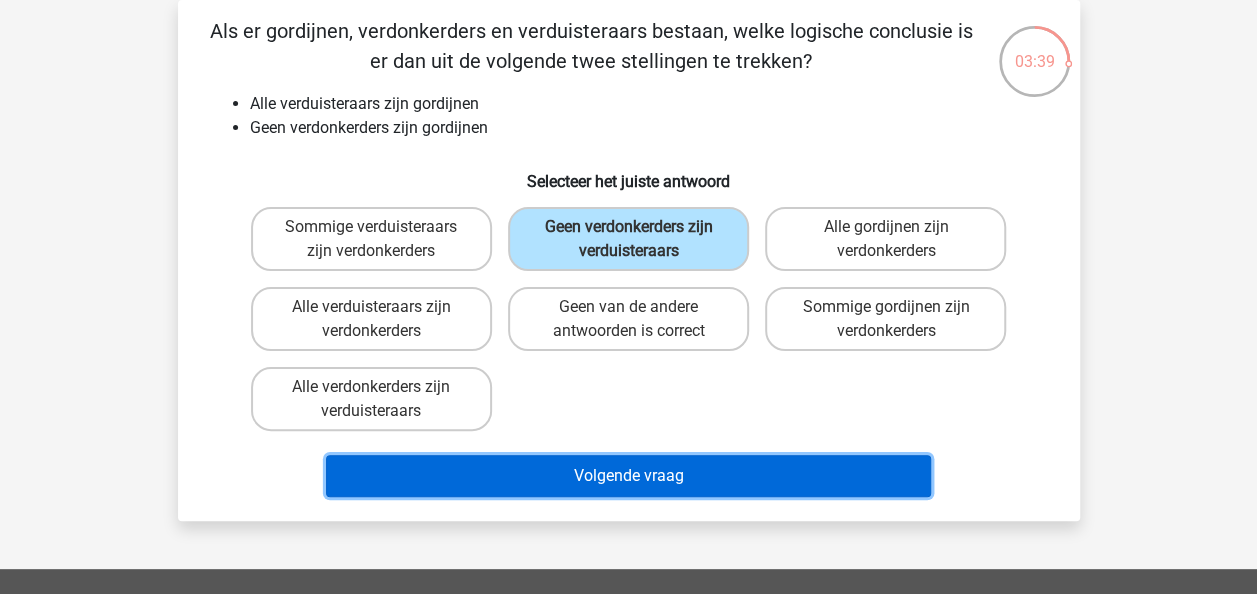 click on "Volgende vraag" at bounding box center (628, 476) 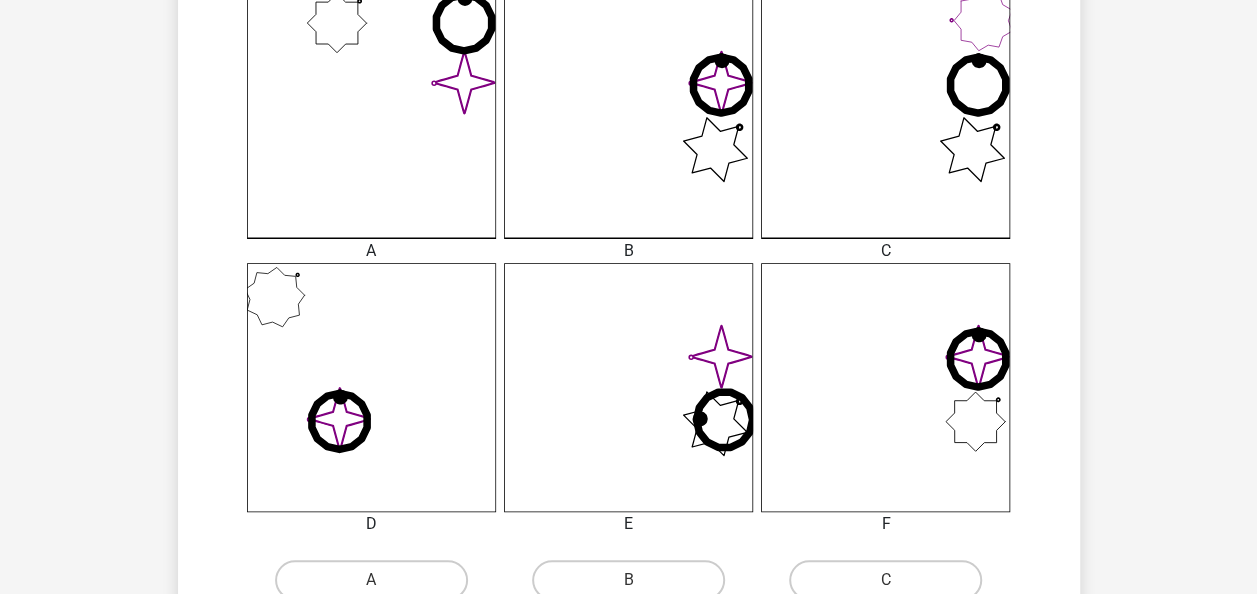 scroll, scrollTop: 700, scrollLeft: 0, axis: vertical 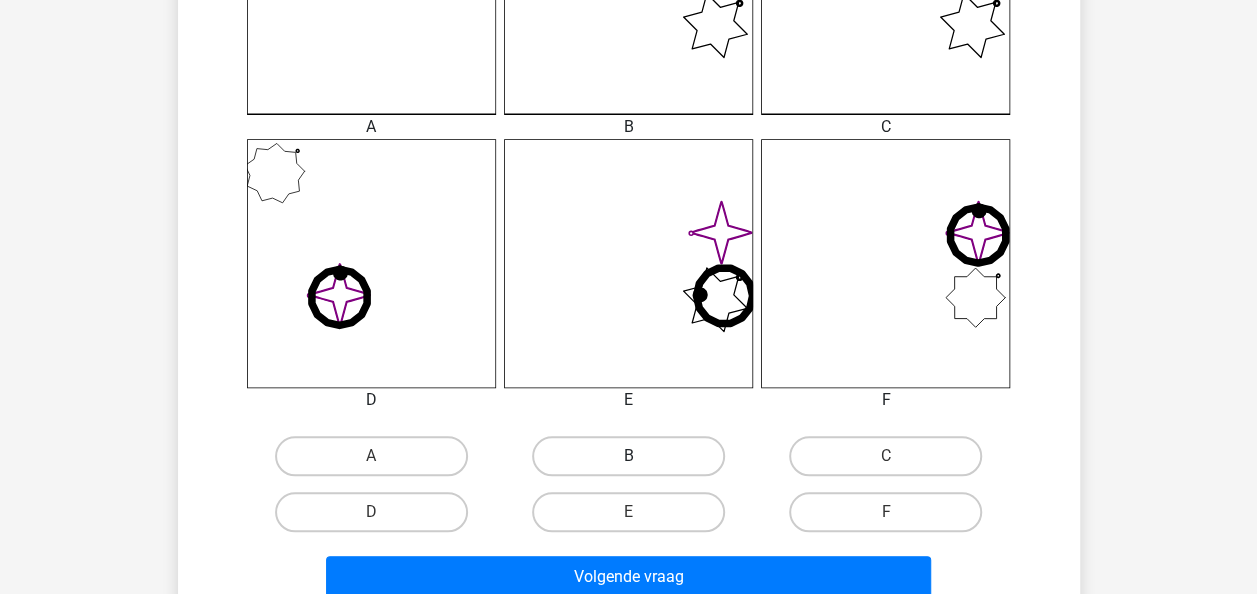 click on "B" at bounding box center [628, 456] 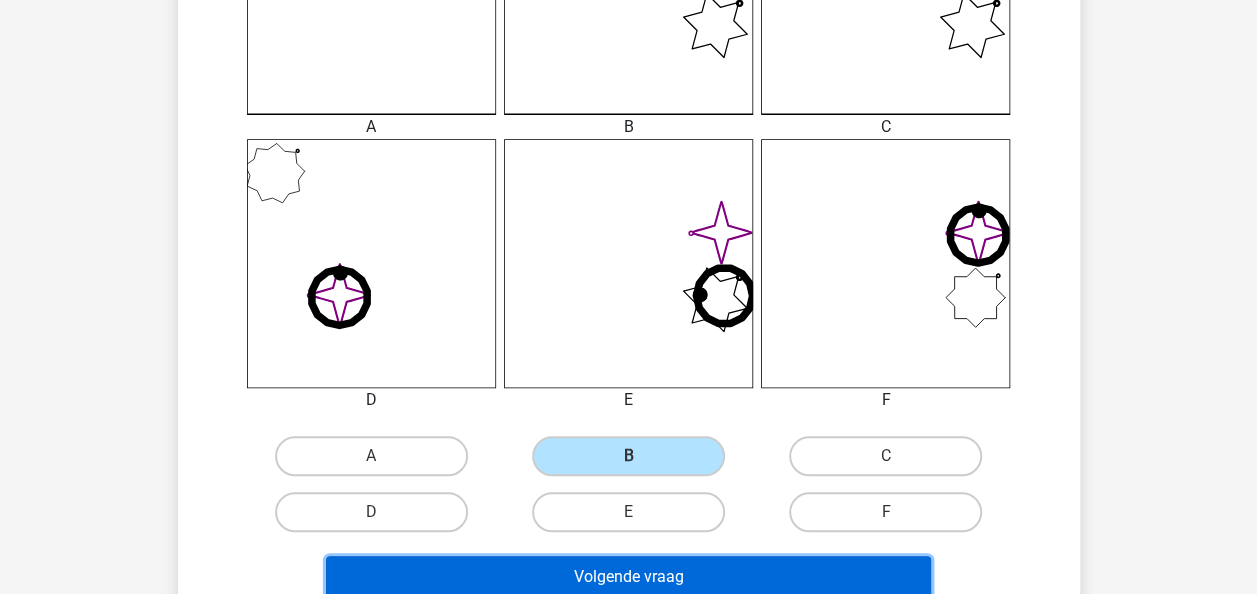 click on "Volgende vraag" at bounding box center [628, 577] 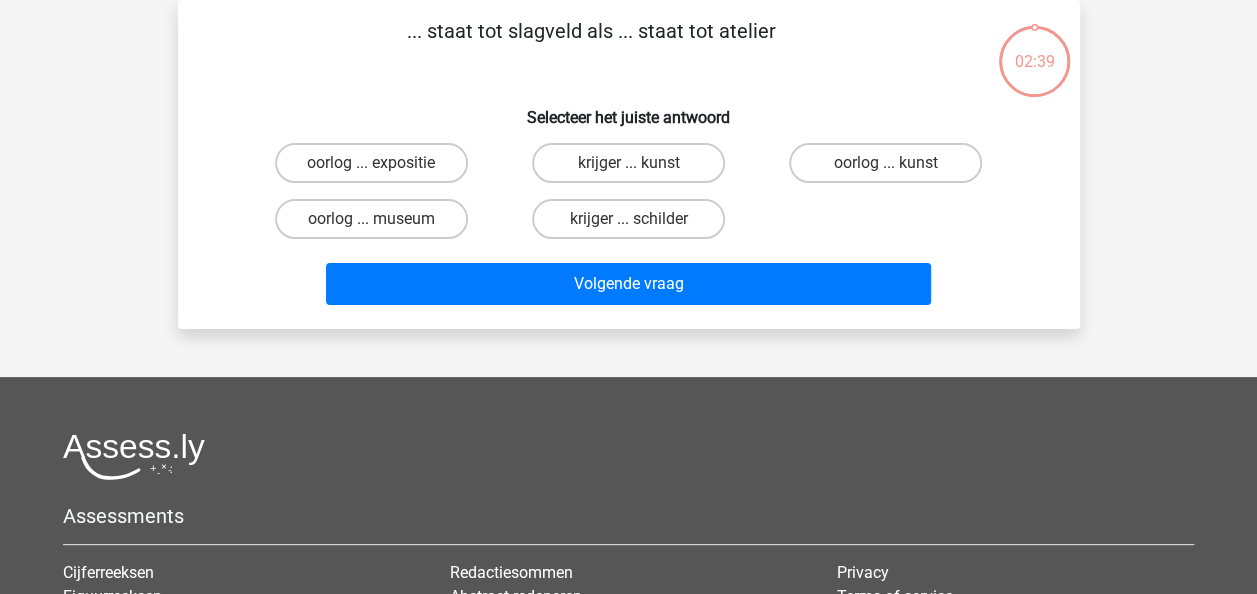 scroll, scrollTop: 0, scrollLeft: 0, axis: both 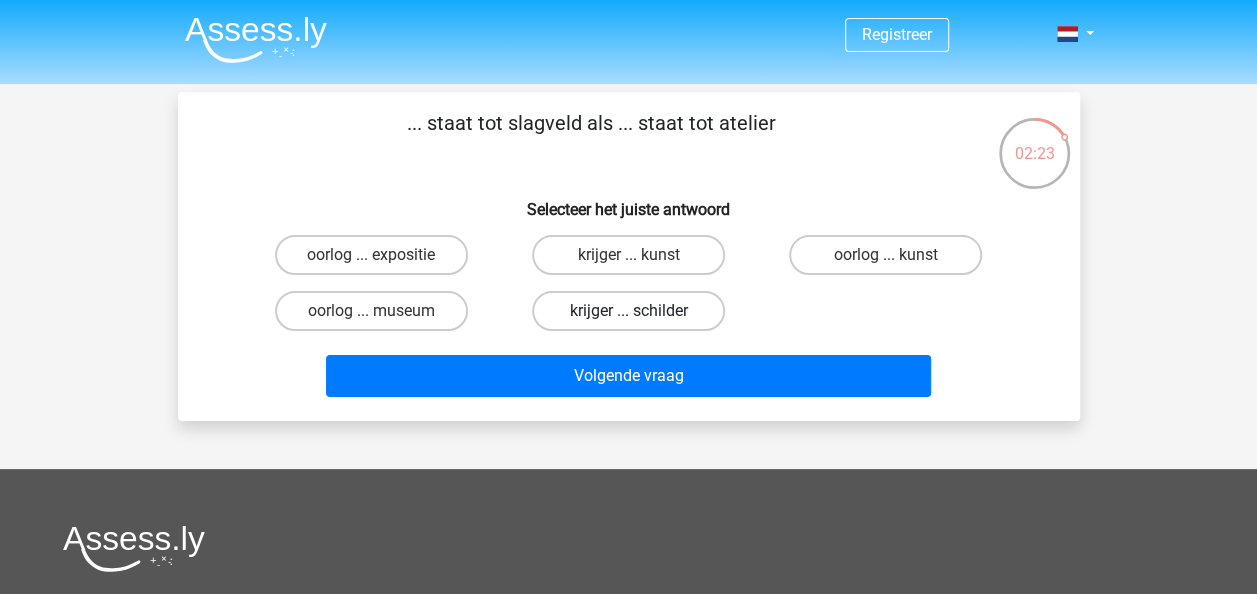 click on "krijger ... schilder" at bounding box center (628, 311) 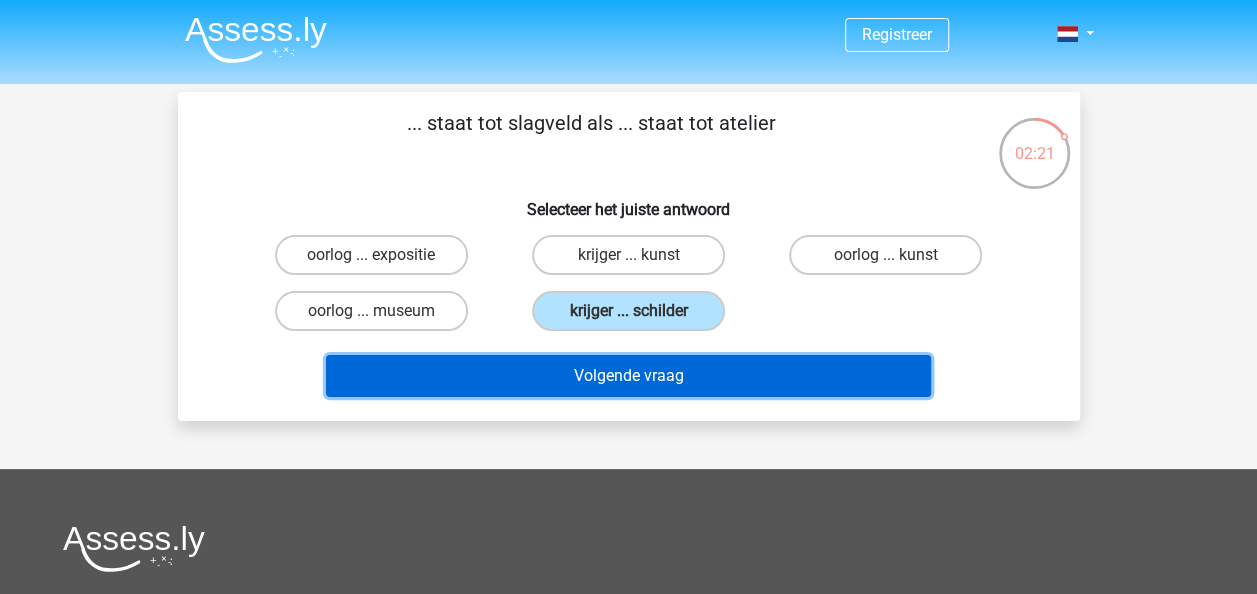 click on "Volgende vraag" at bounding box center (628, 376) 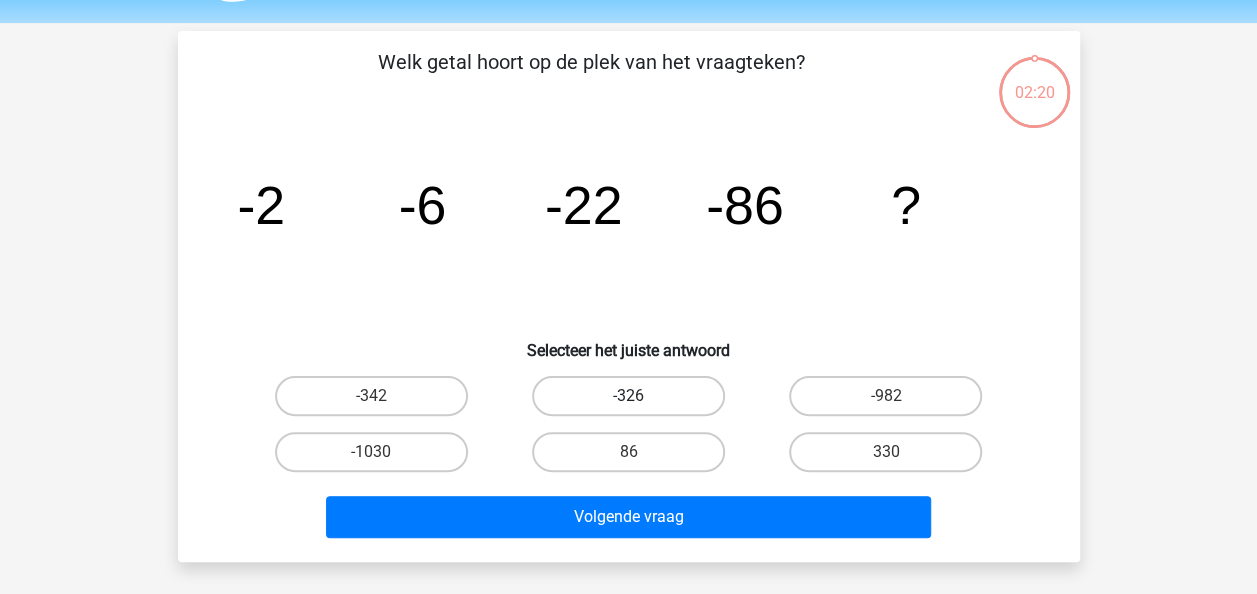 scroll, scrollTop: 92, scrollLeft: 0, axis: vertical 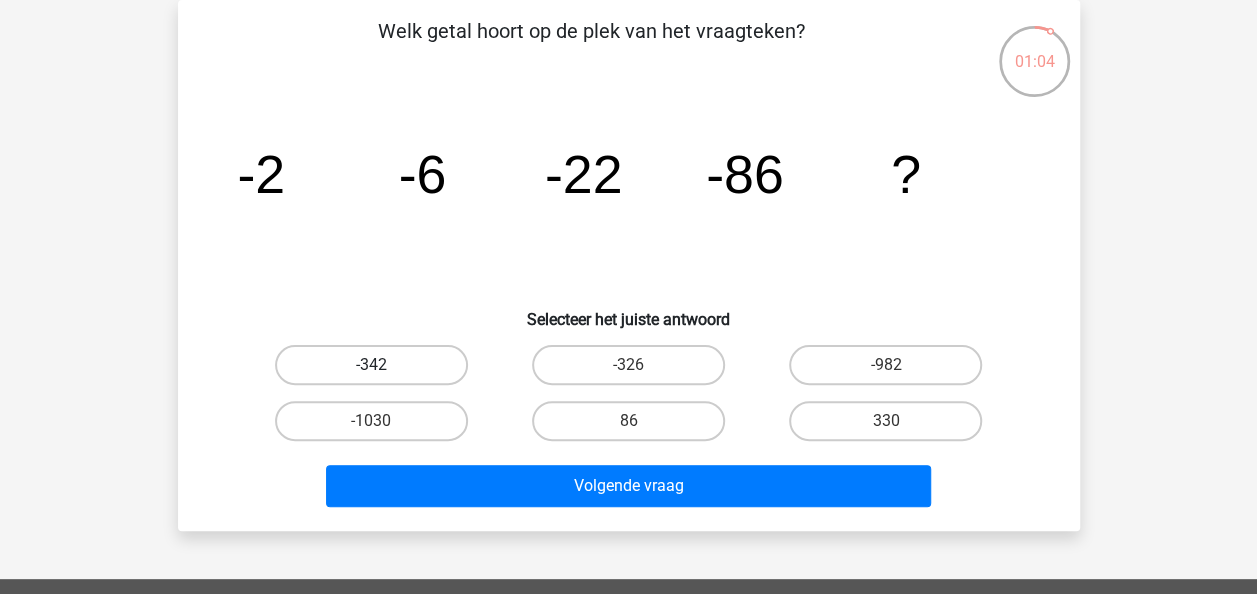 click on "-342" at bounding box center [371, 365] 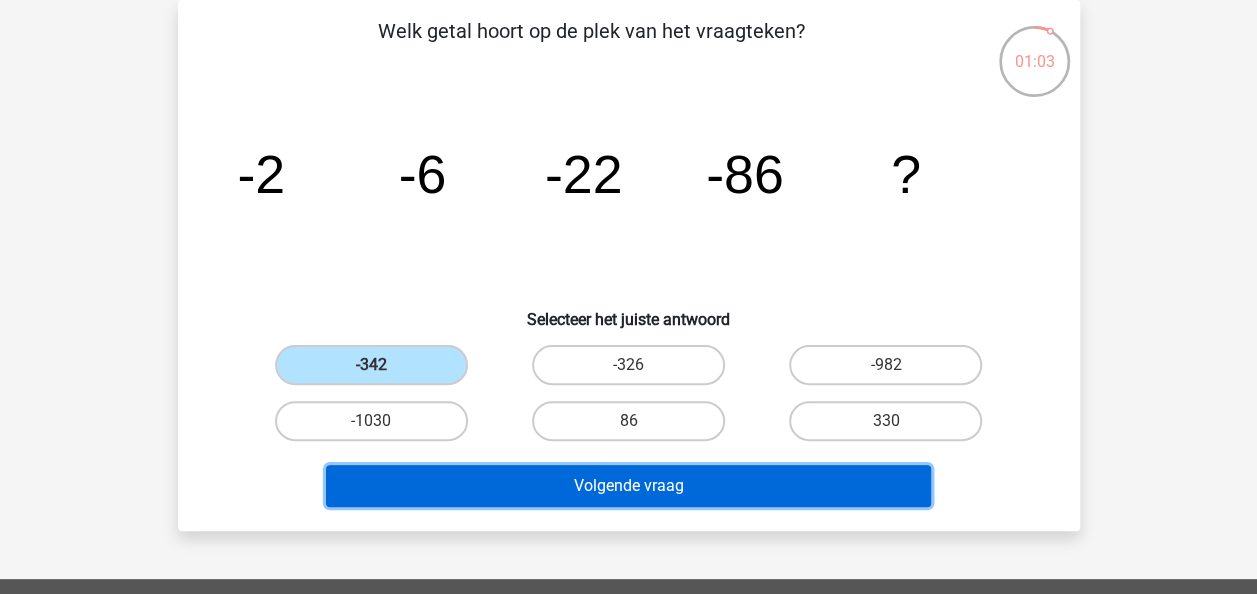 click on "Volgende vraag" at bounding box center [628, 486] 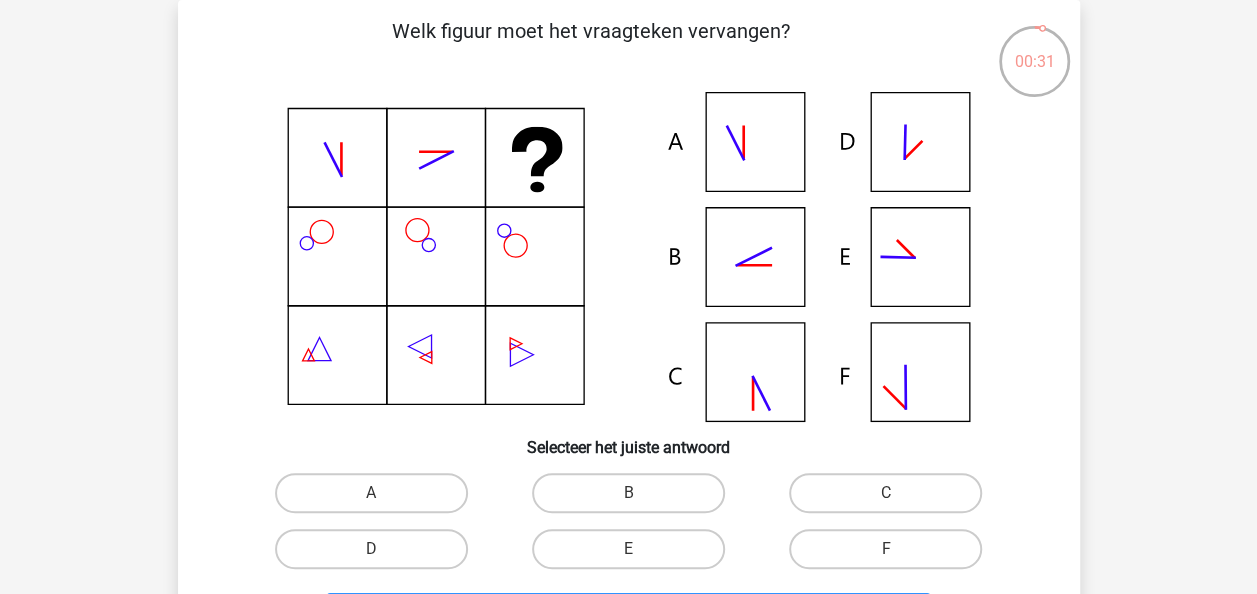 click 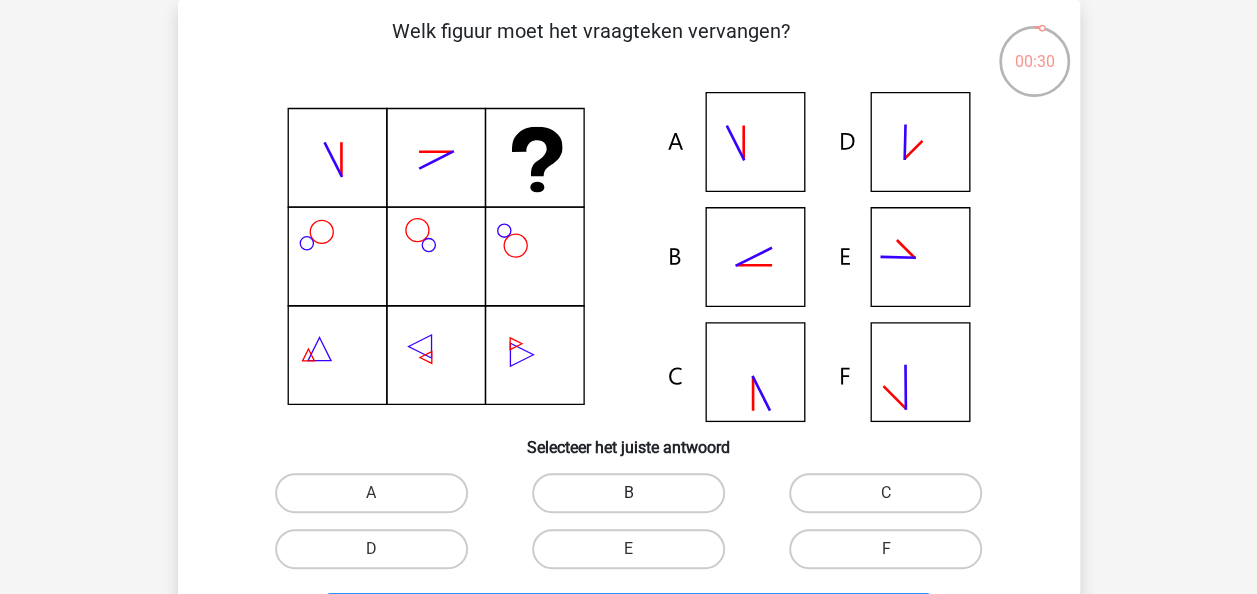 click on "B" at bounding box center (628, 493) 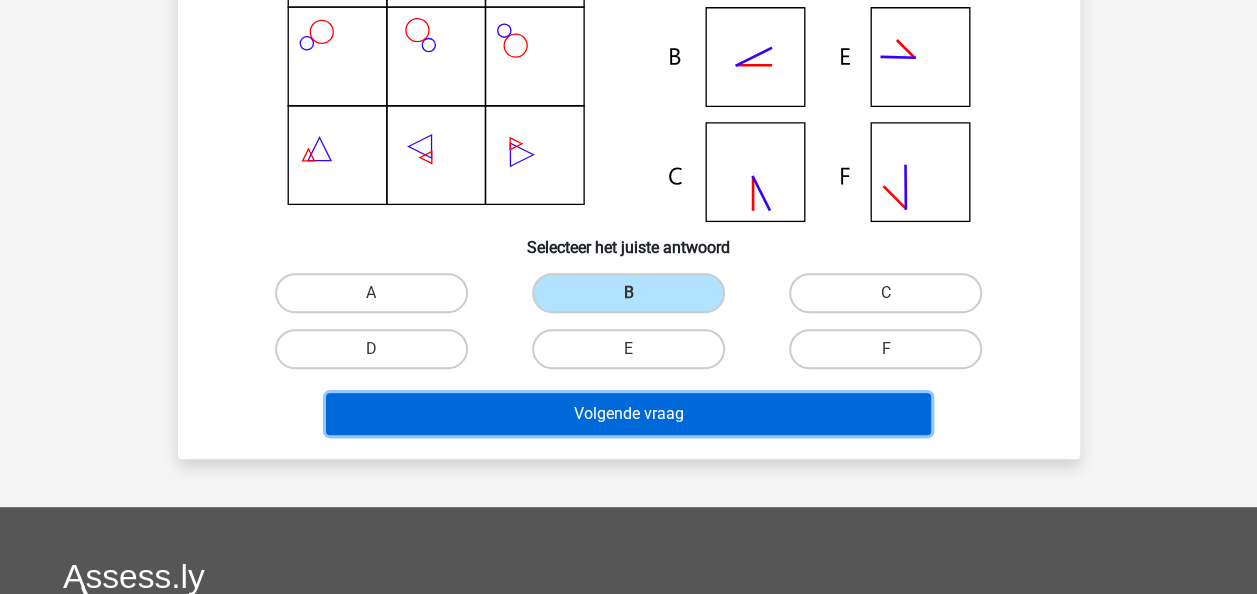 click on "Volgende vraag" at bounding box center (628, 414) 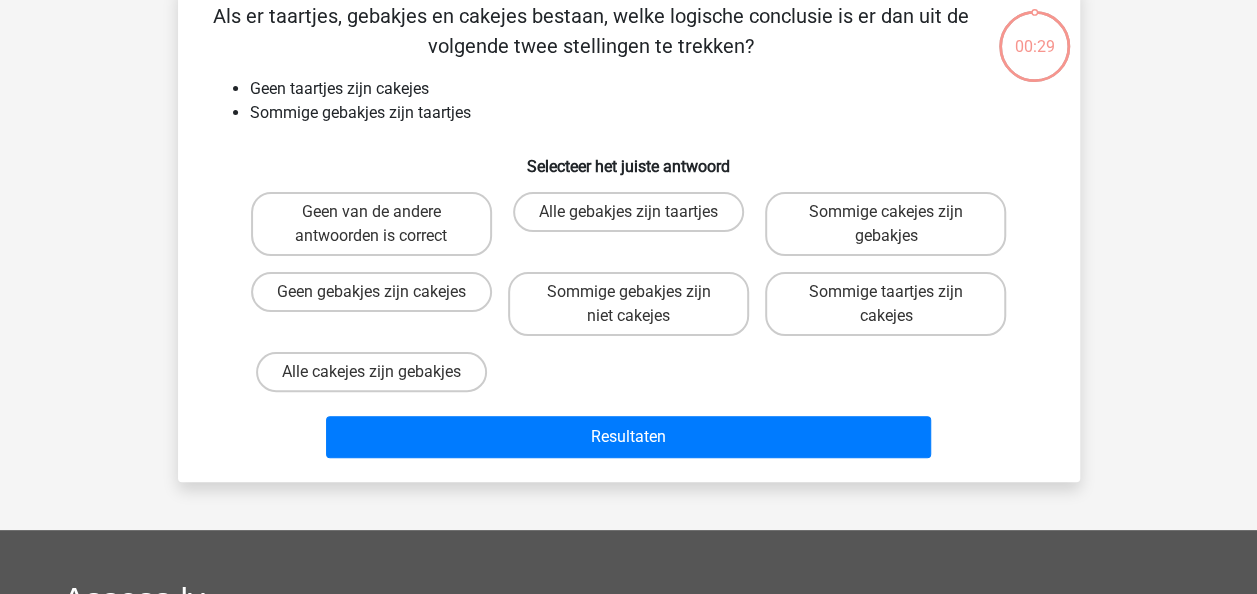 scroll, scrollTop: 92, scrollLeft: 0, axis: vertical 